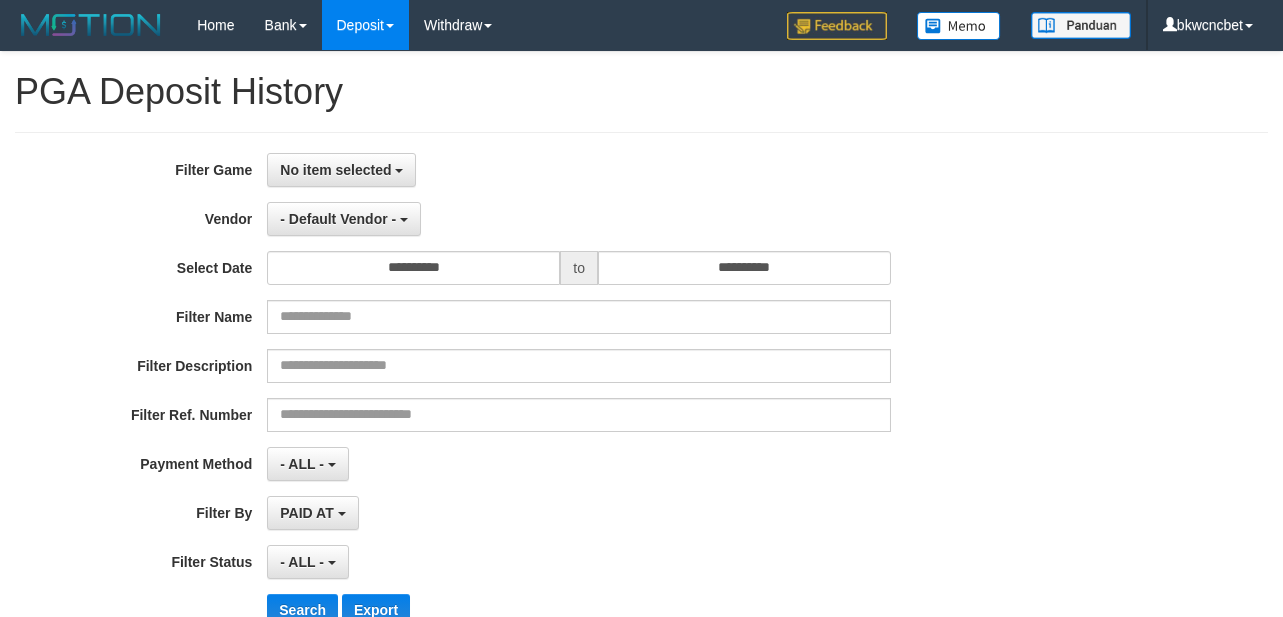 select on "**********" 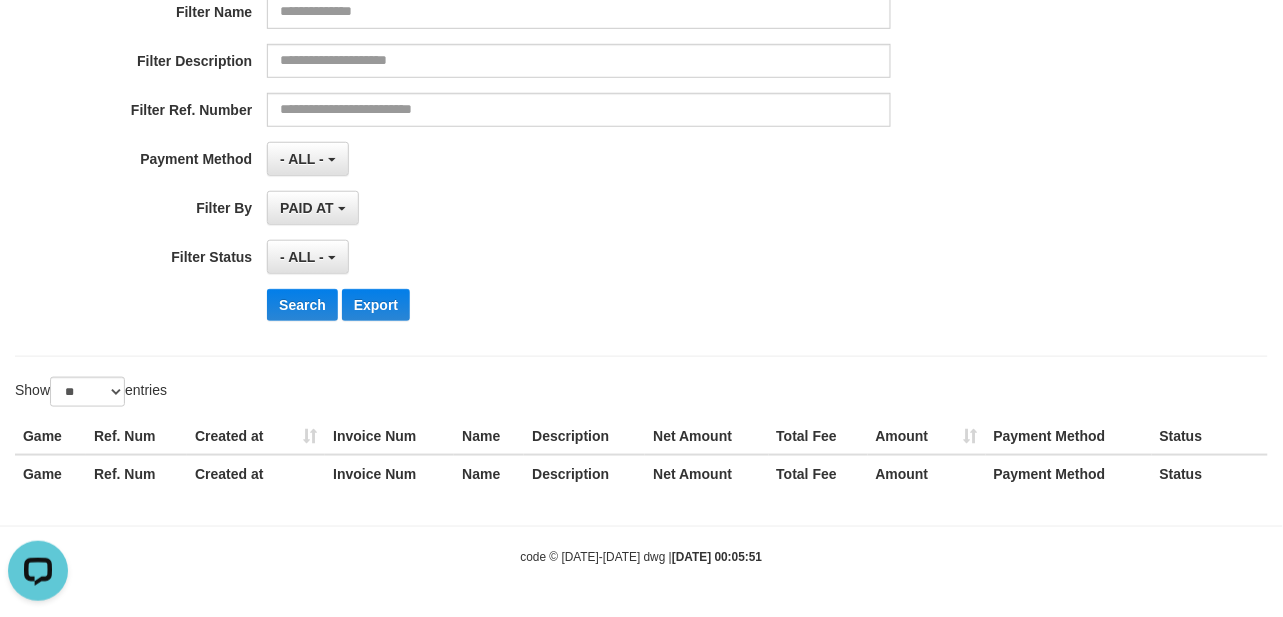 scroll, scrollTop: 0, scrollLeft: 0, axis: both 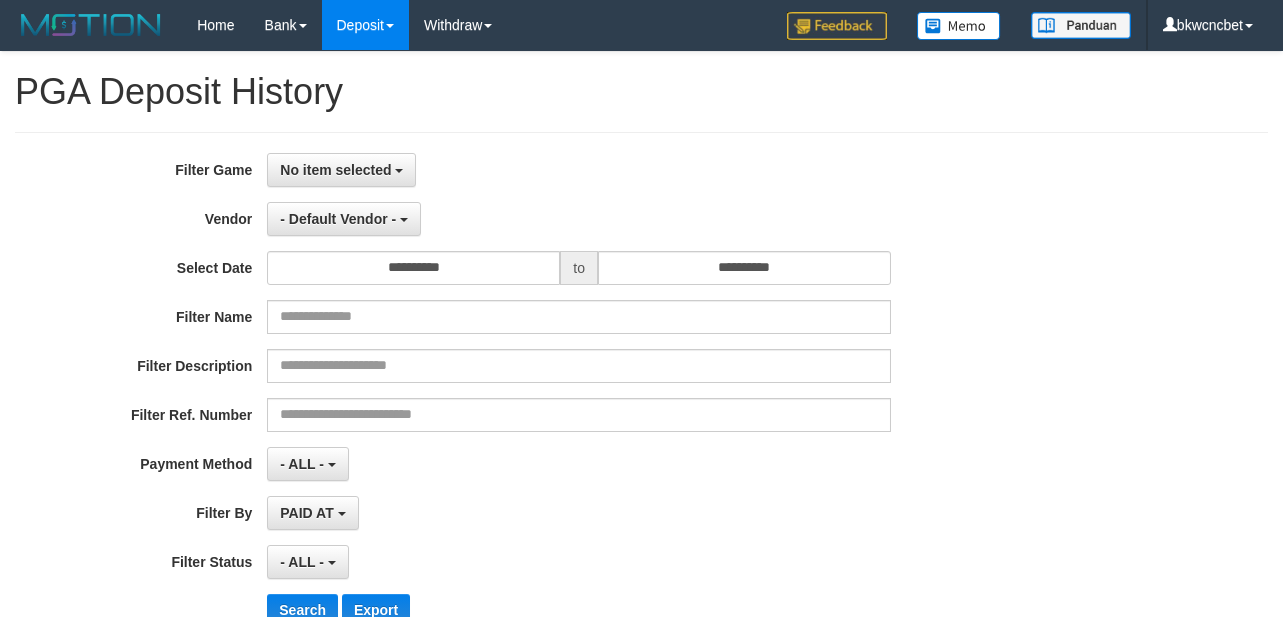 select 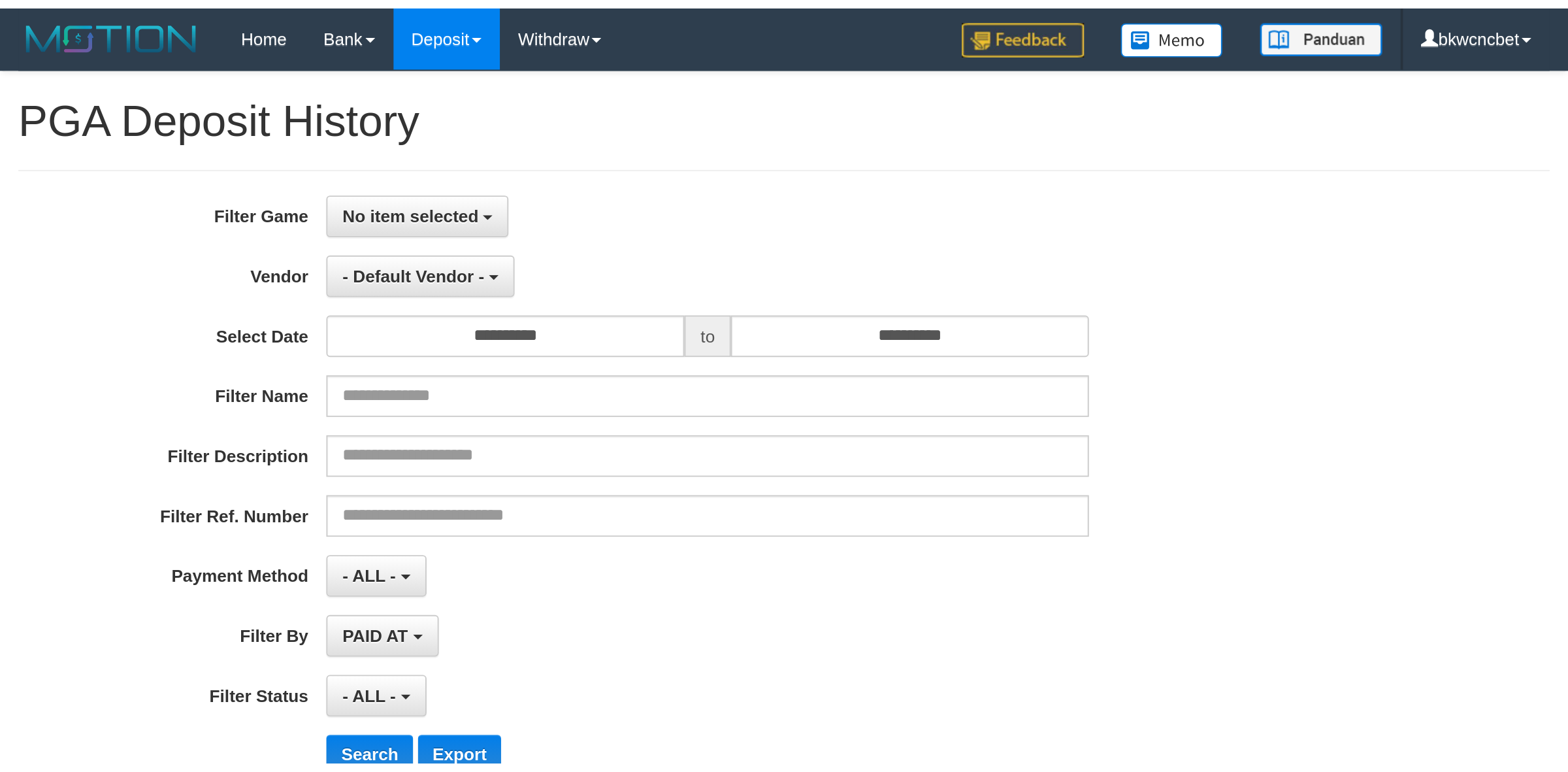 scroll, scrollTop: 0, scrollLeft: 0, axis: both 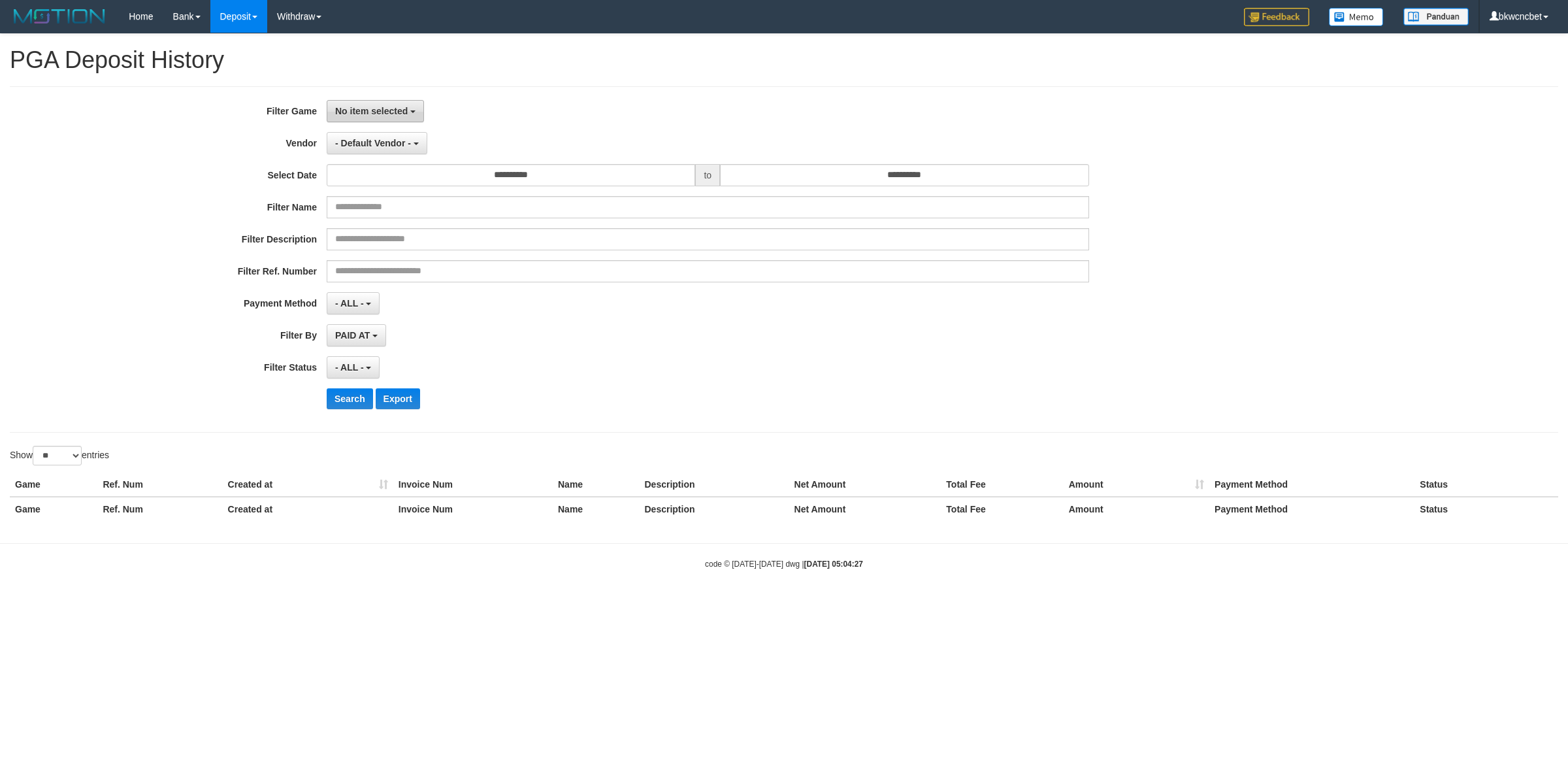 click on "No item selected" at bounding box center (371, 111) 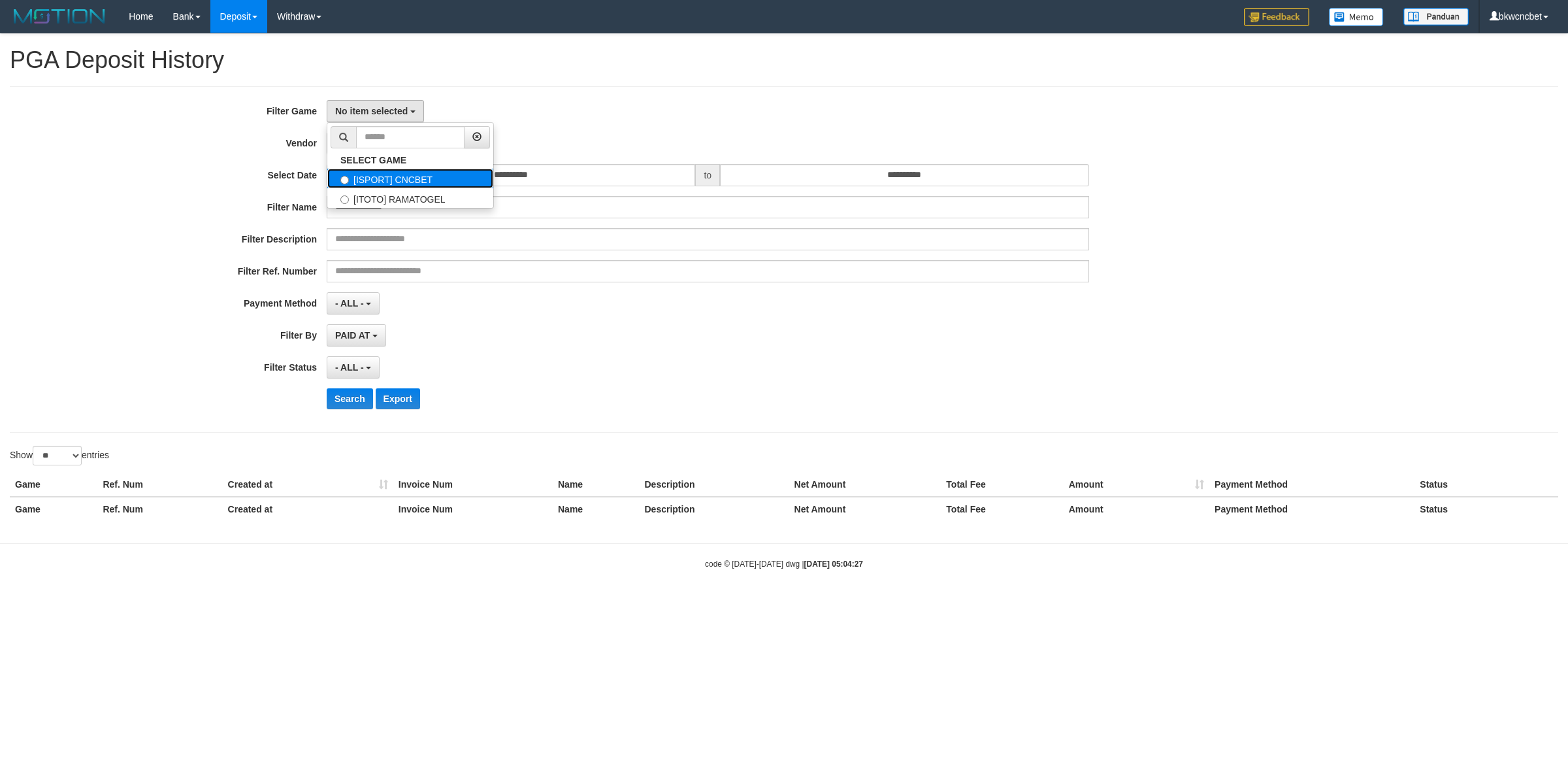 click on "[ISPORT] CNCBET" at bounding box center (410, 178) 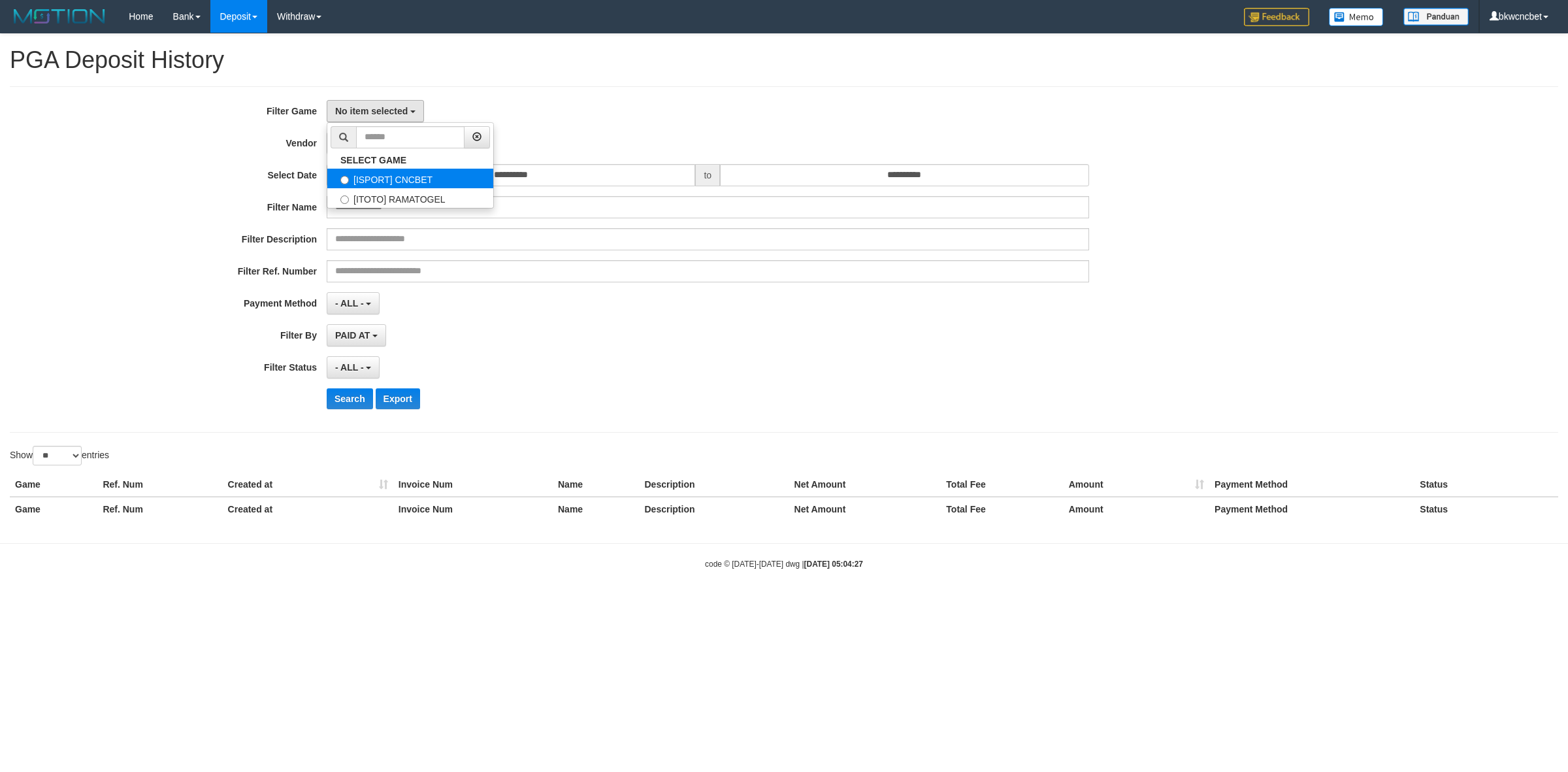 select on "****" 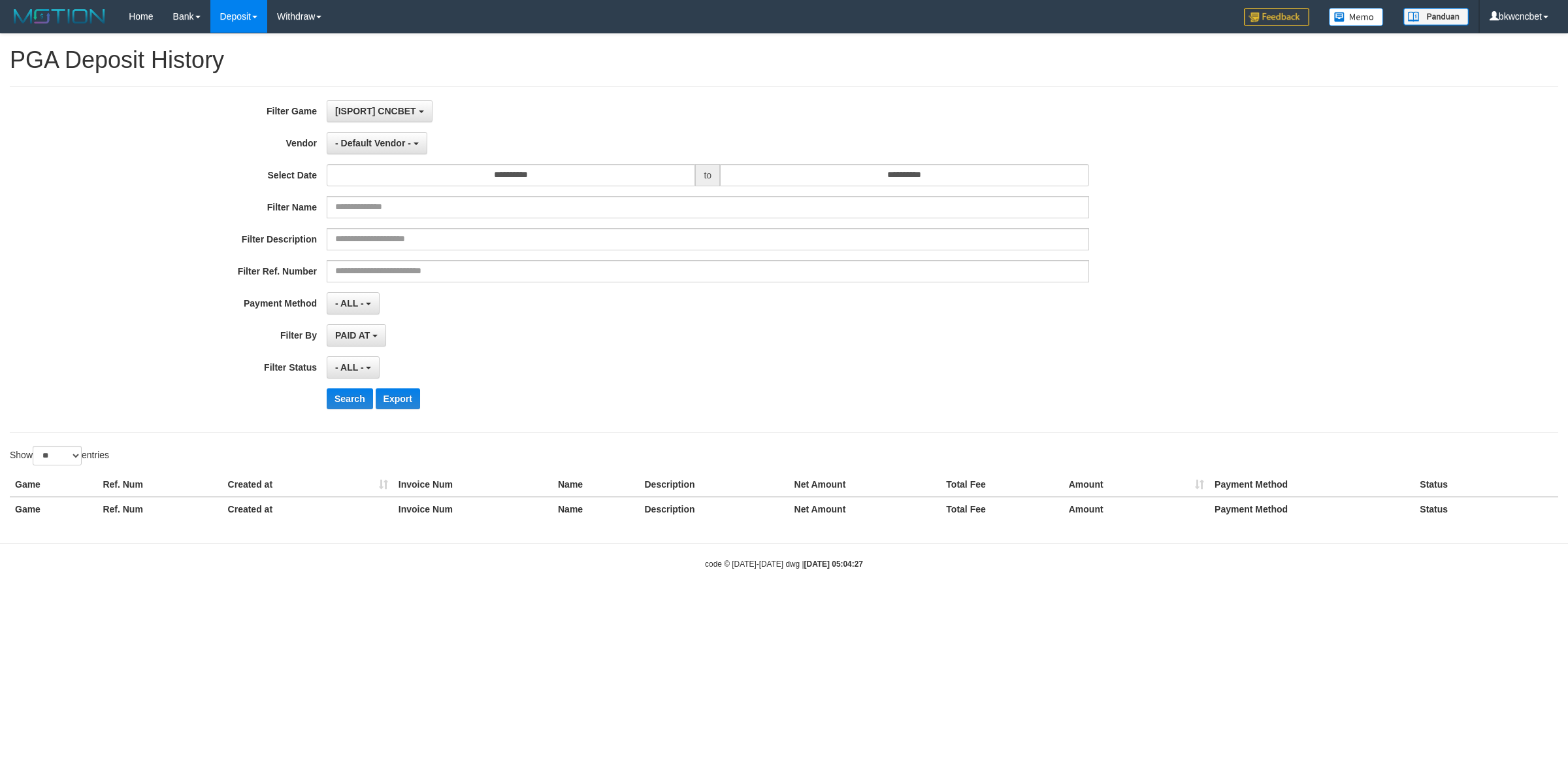 scroll, scrollTop: 11, scrollLeft: 0, axis: vertical 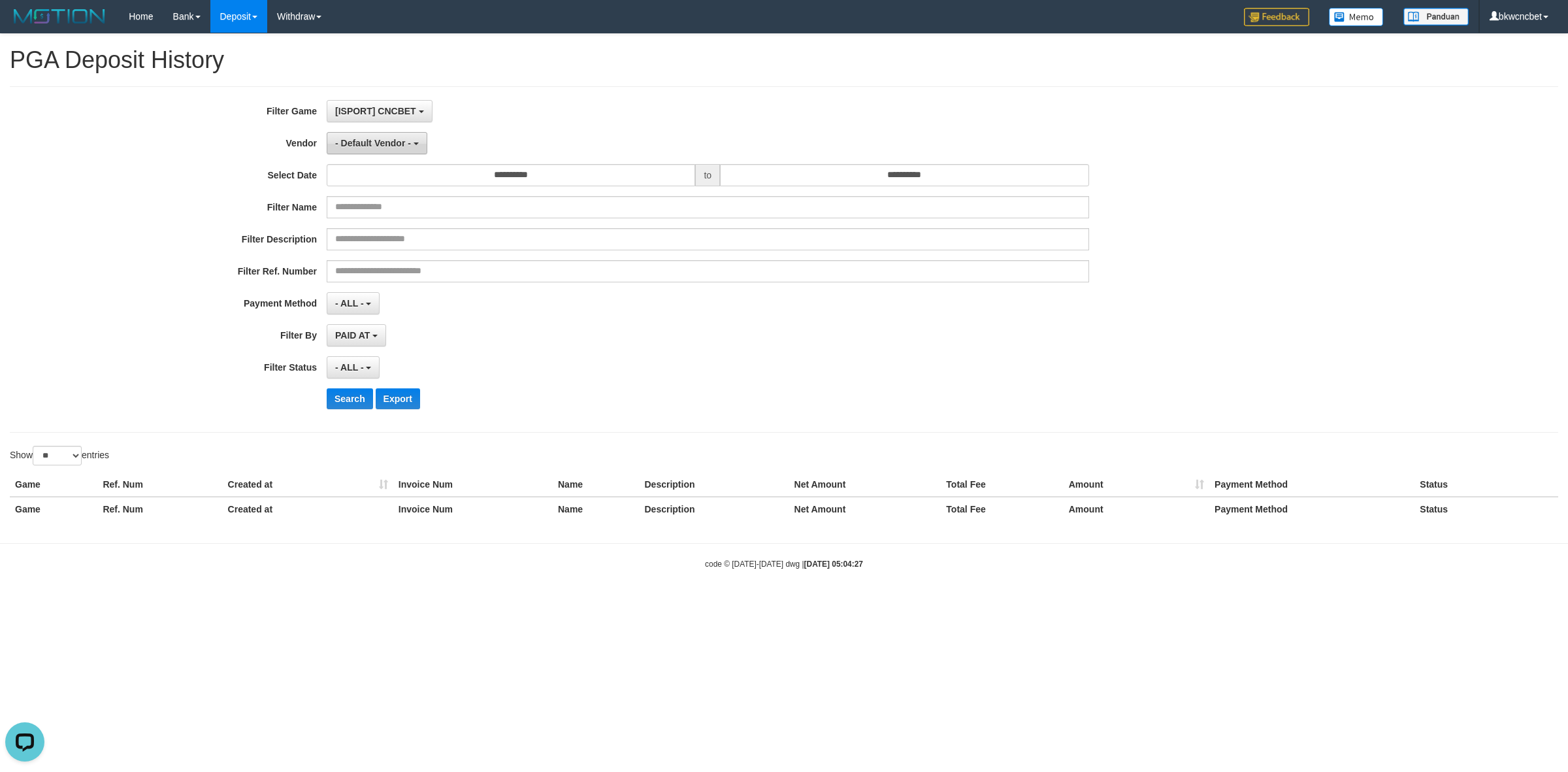 click on "- Default Vendor -" at bounding box center (373, 143) 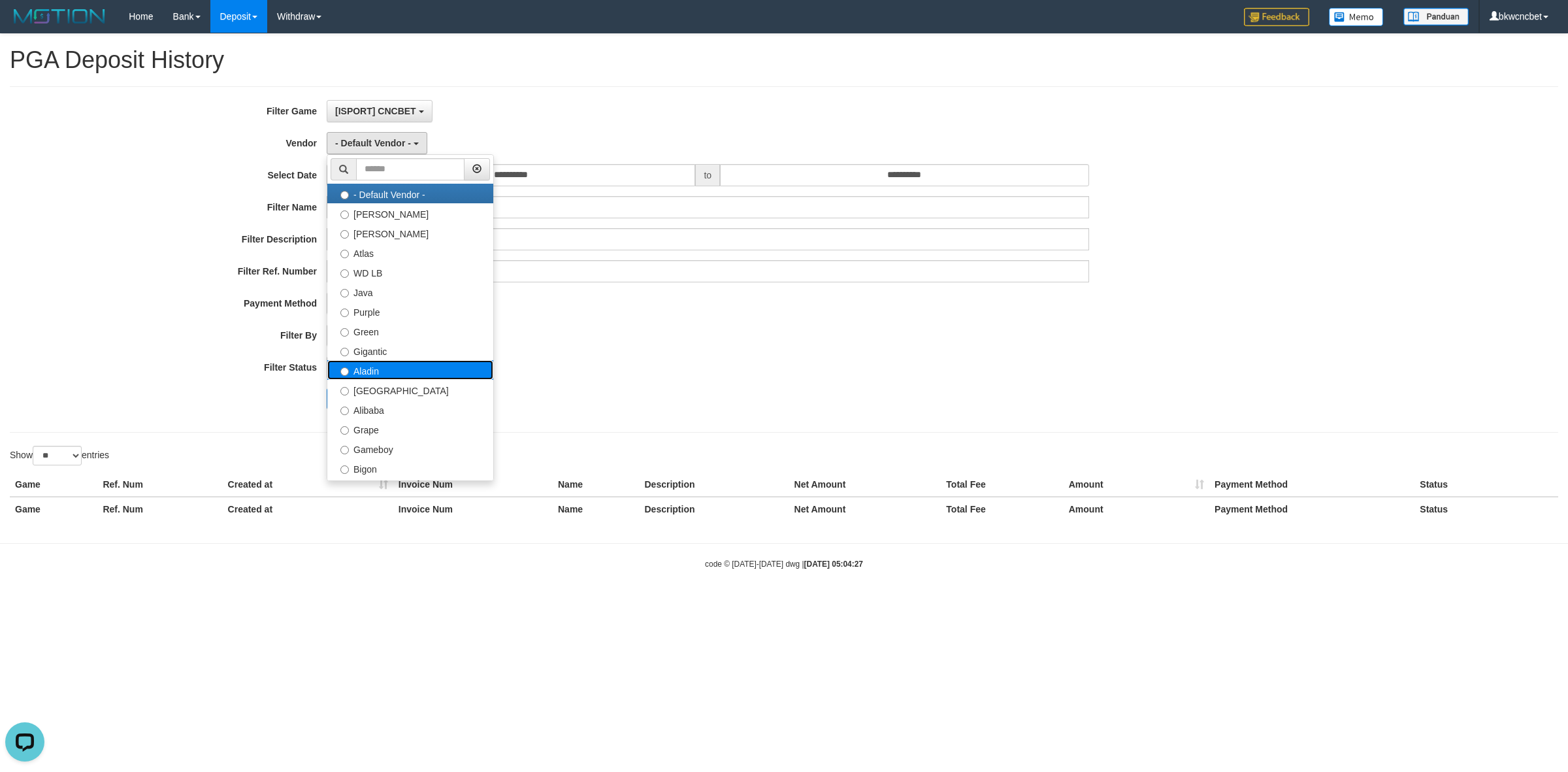 click on "Aladin" at bounding box center (410, 370) 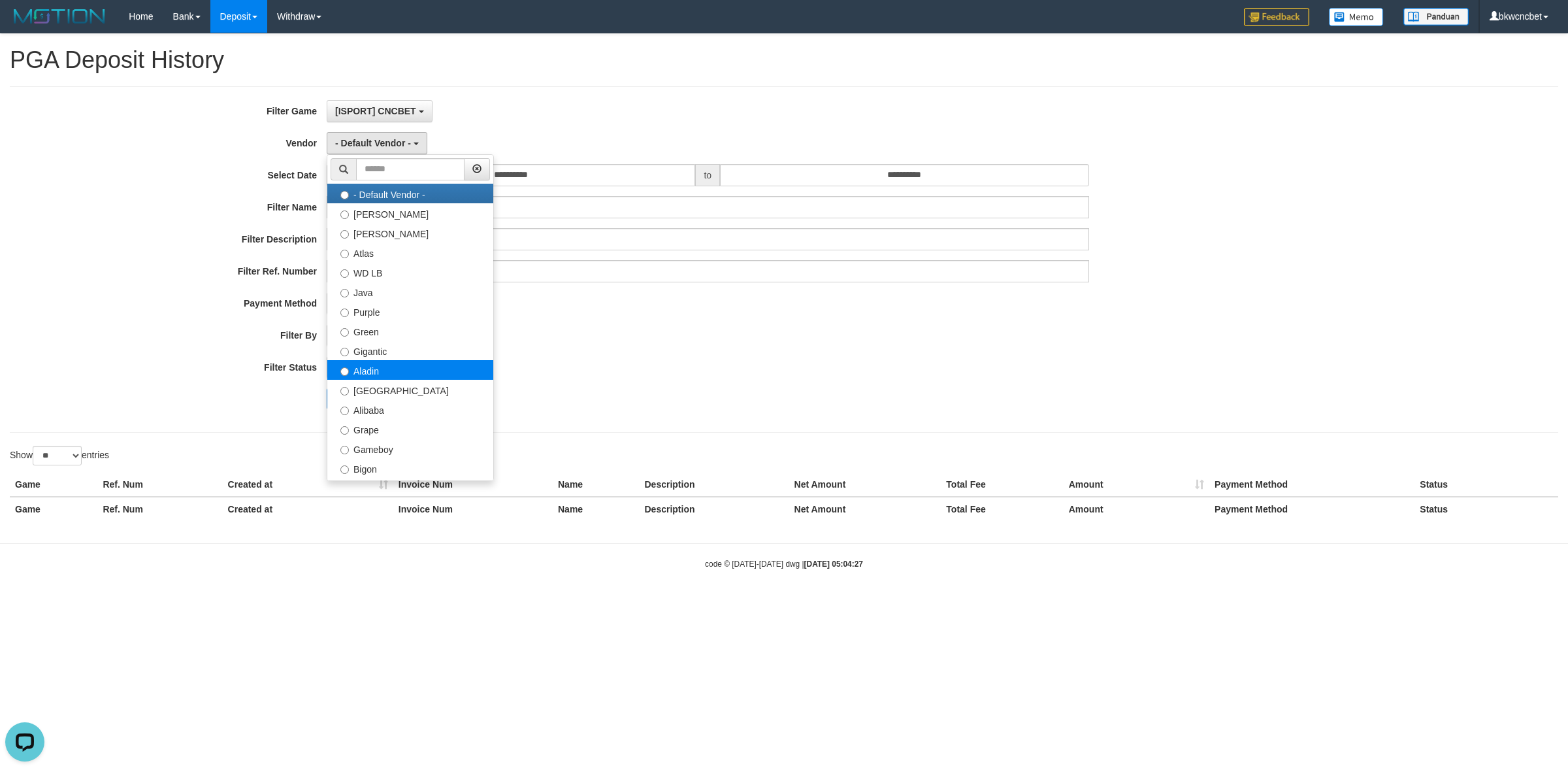 select on "**********" 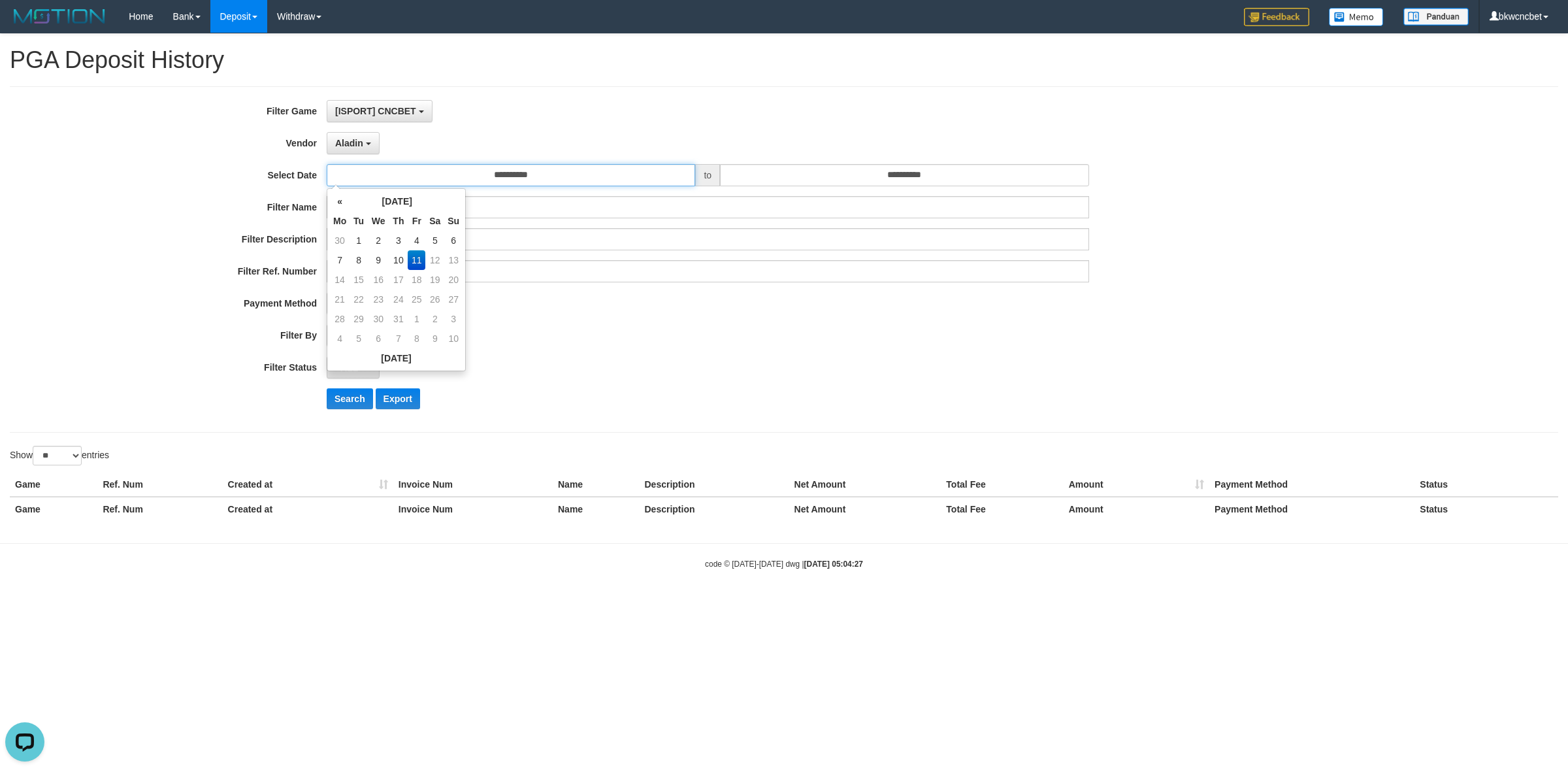 click on "**********" at bounding box center [511, 175] 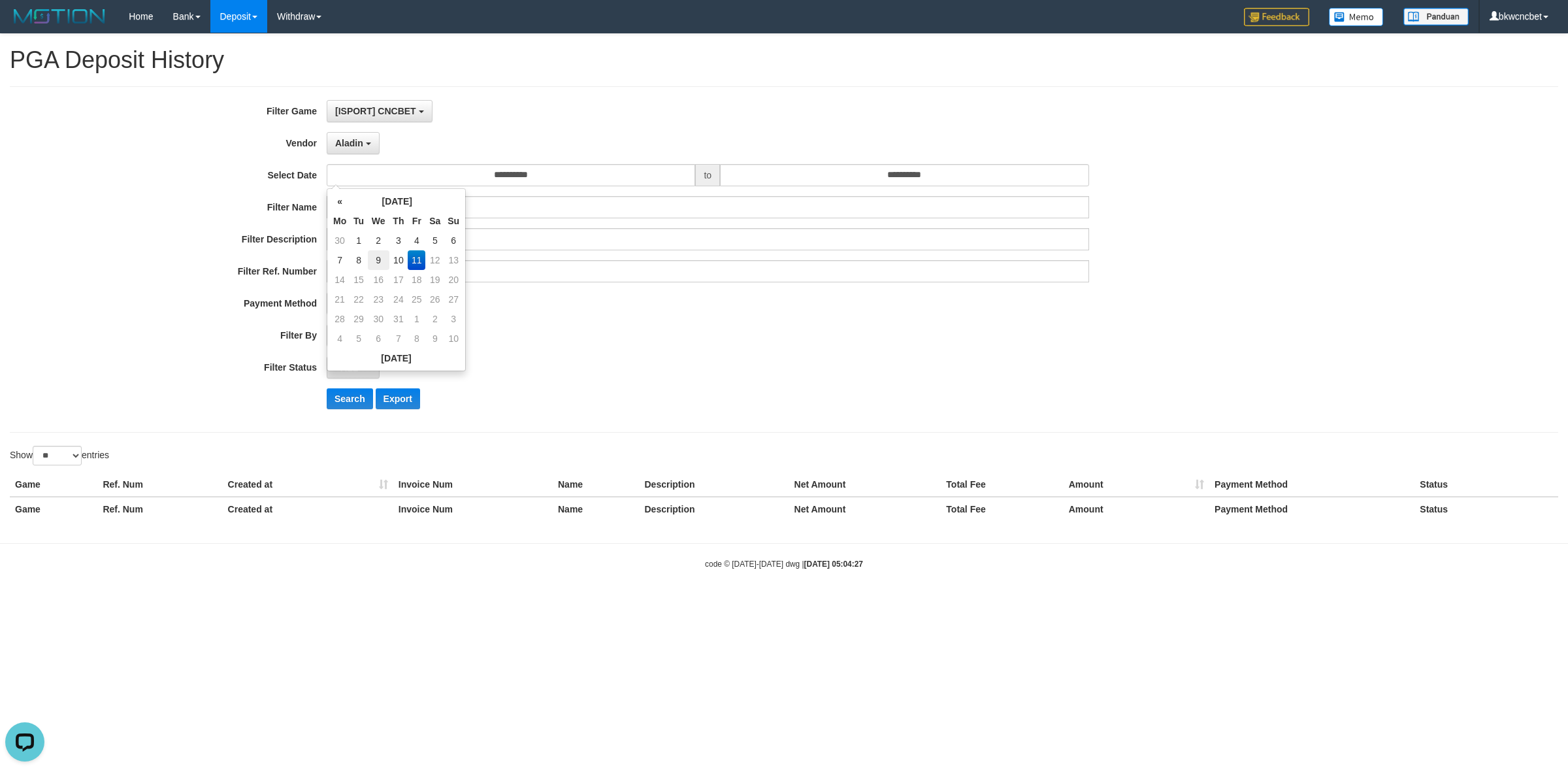 click on "9" at bounding box center [378, 260] 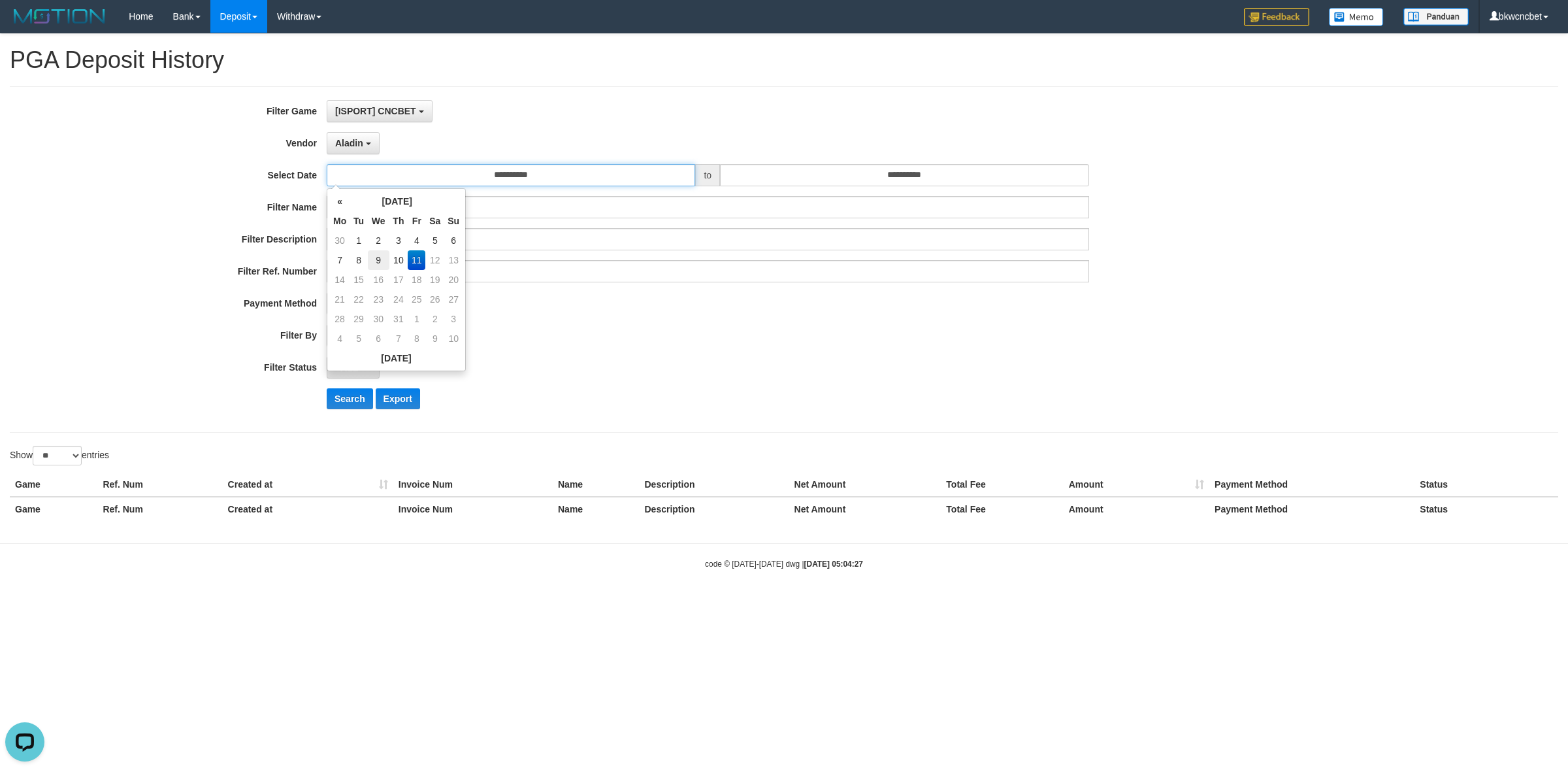 type on "**********" 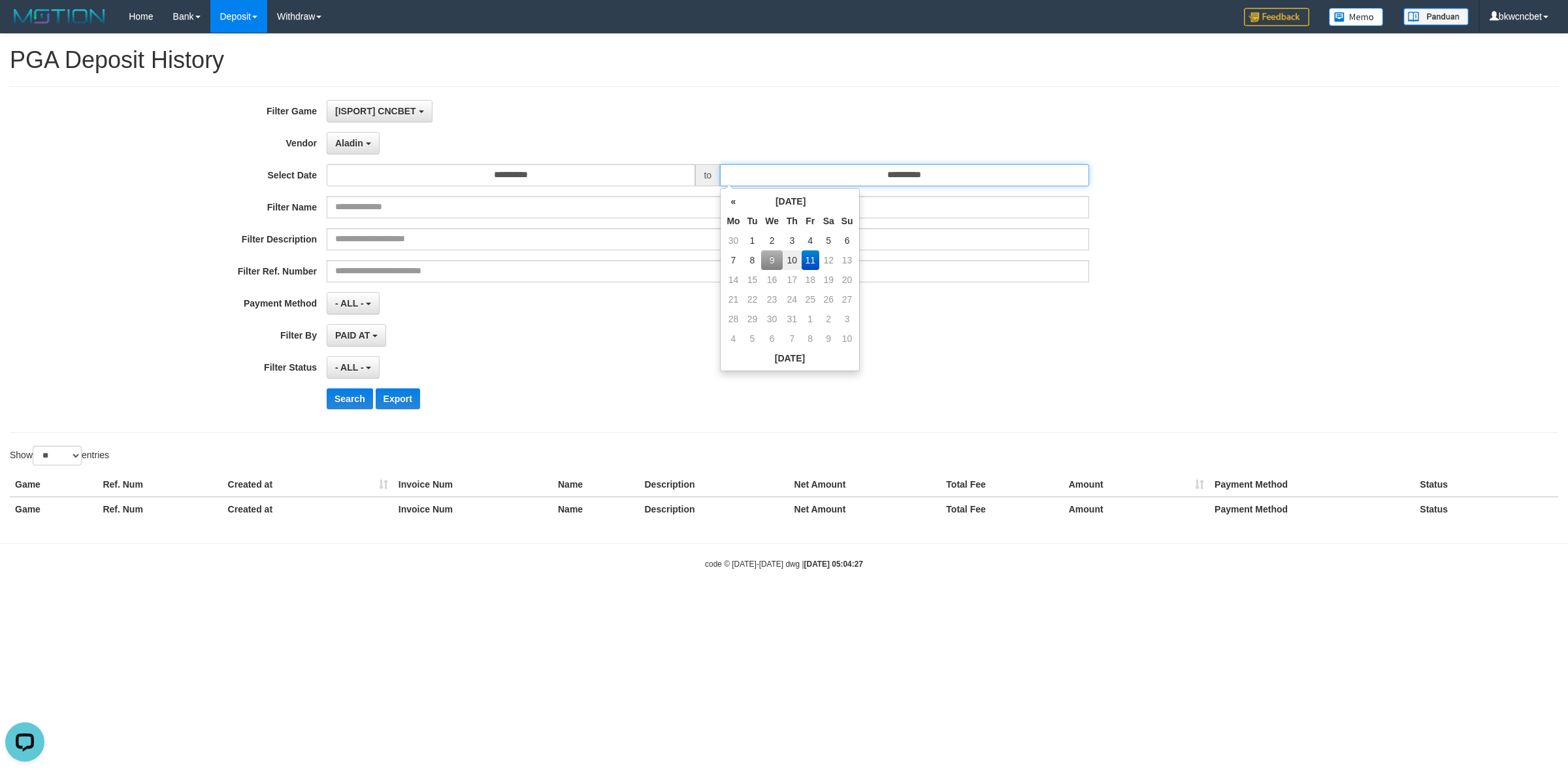 click on "**********" at bounding box center (904, 175) 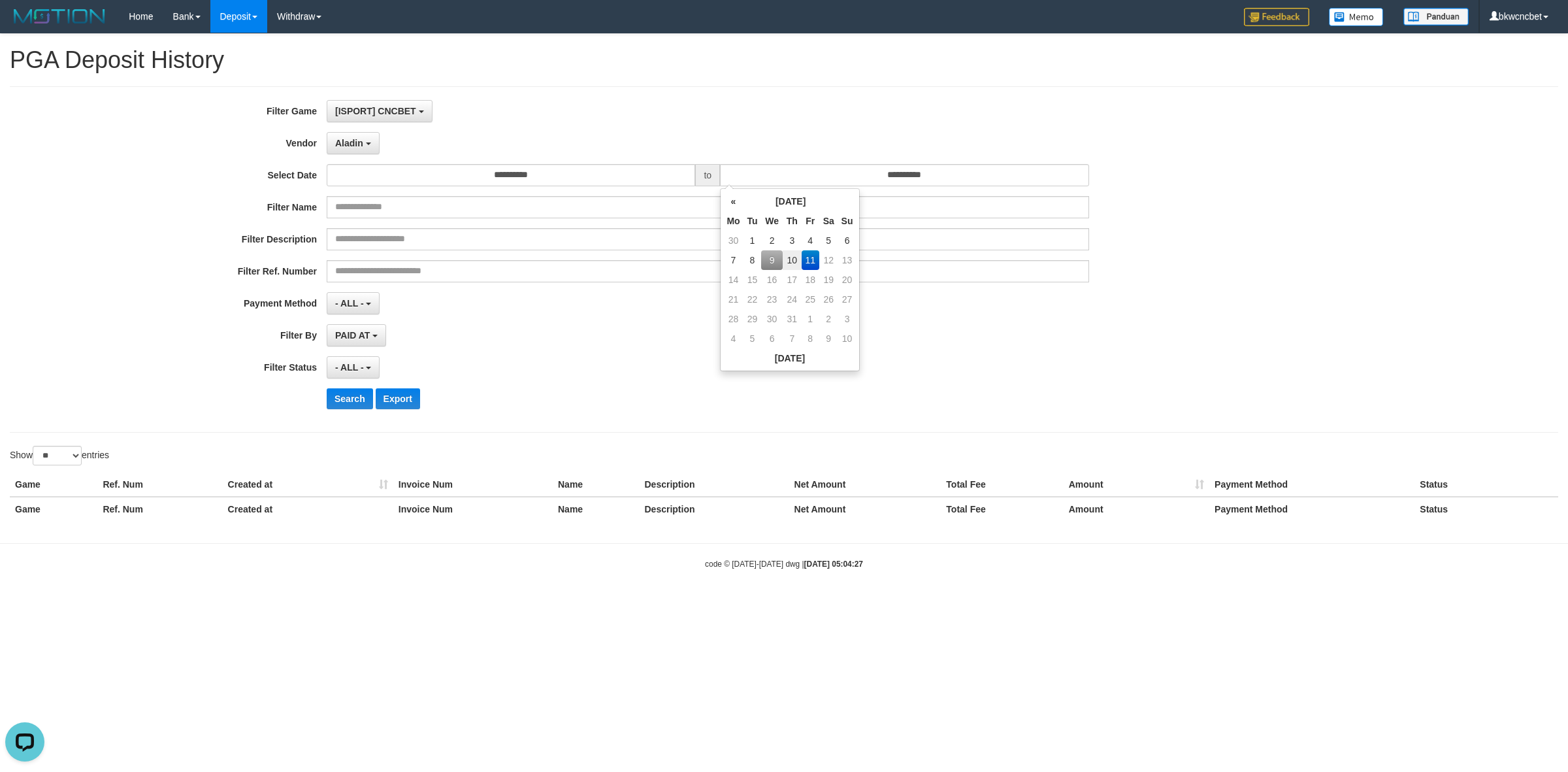click on "9" at bounding box center [772, 260] 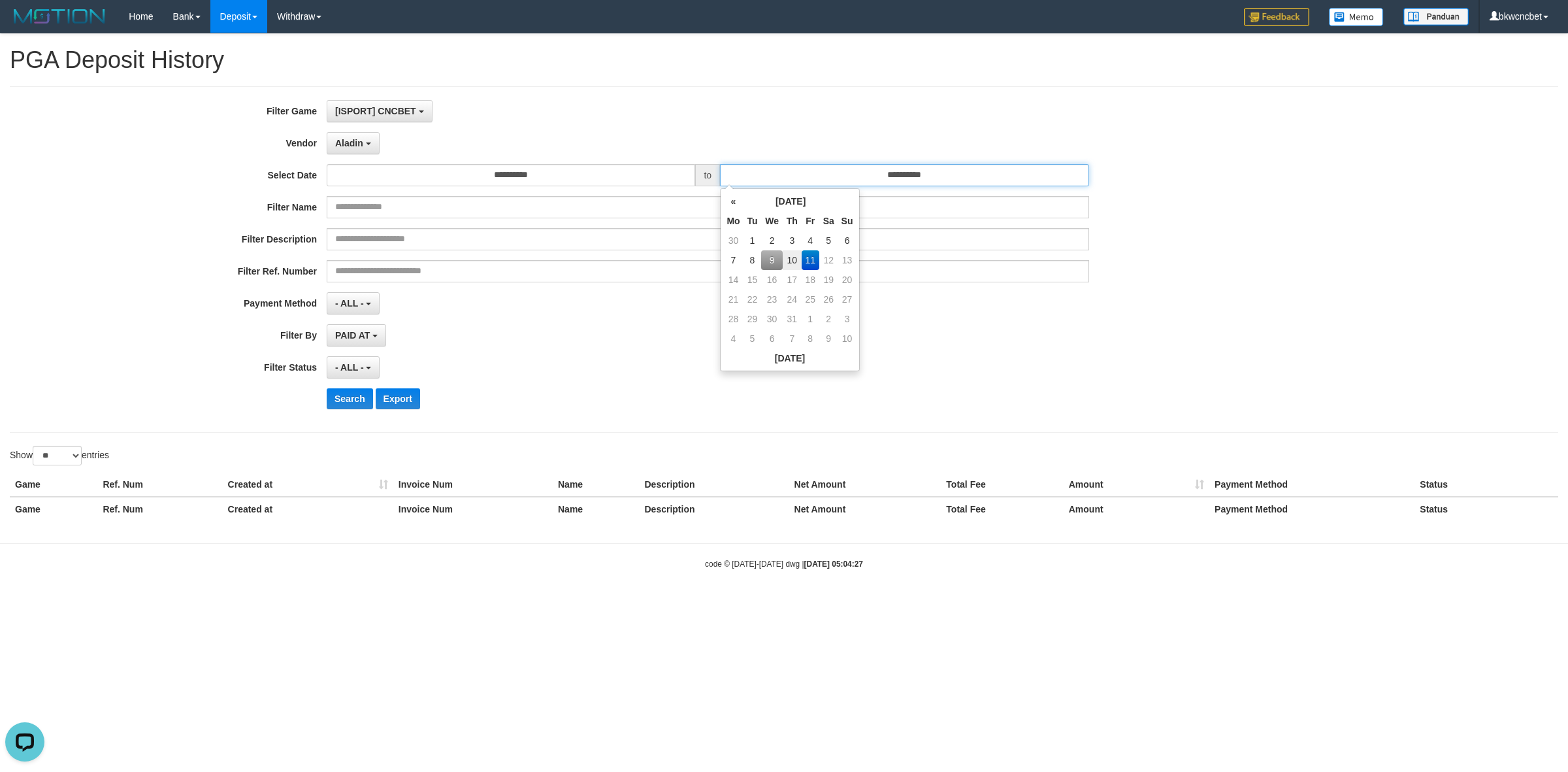 type on "**********" 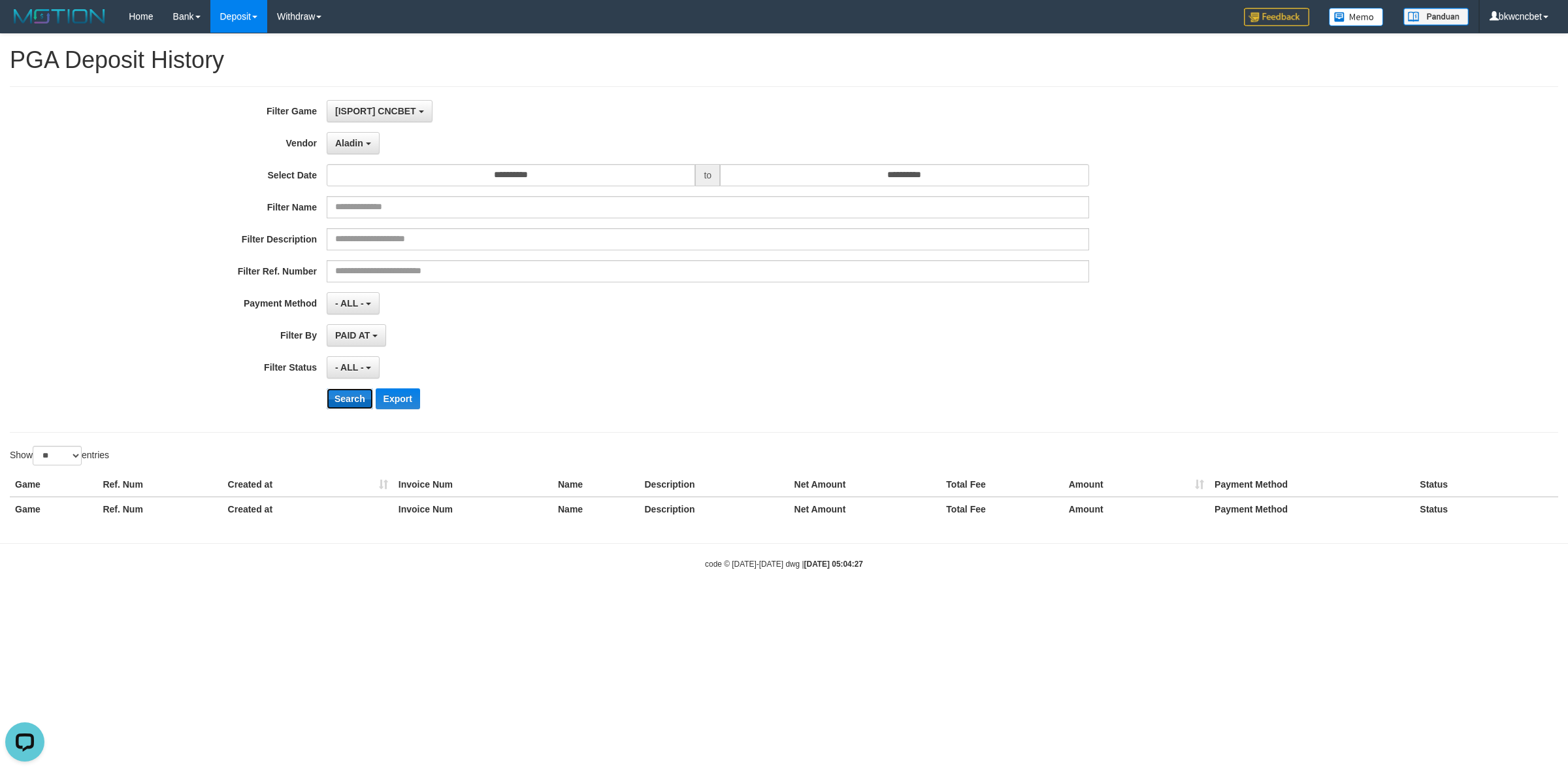 click on "Search" at bounding box center [350, 399] 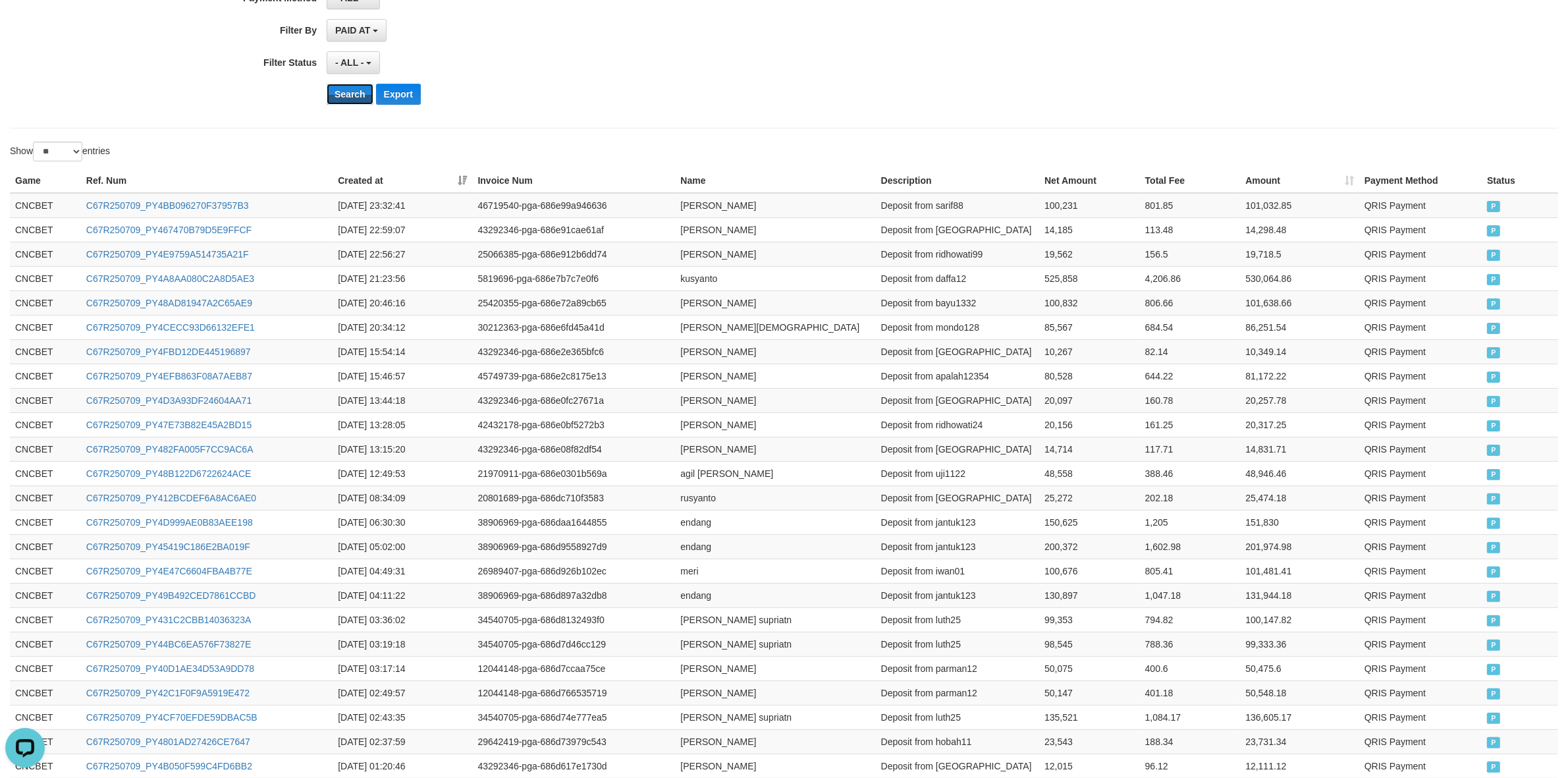scroll, scrollTop: 468, scrollLeft: 0, axis: vertical 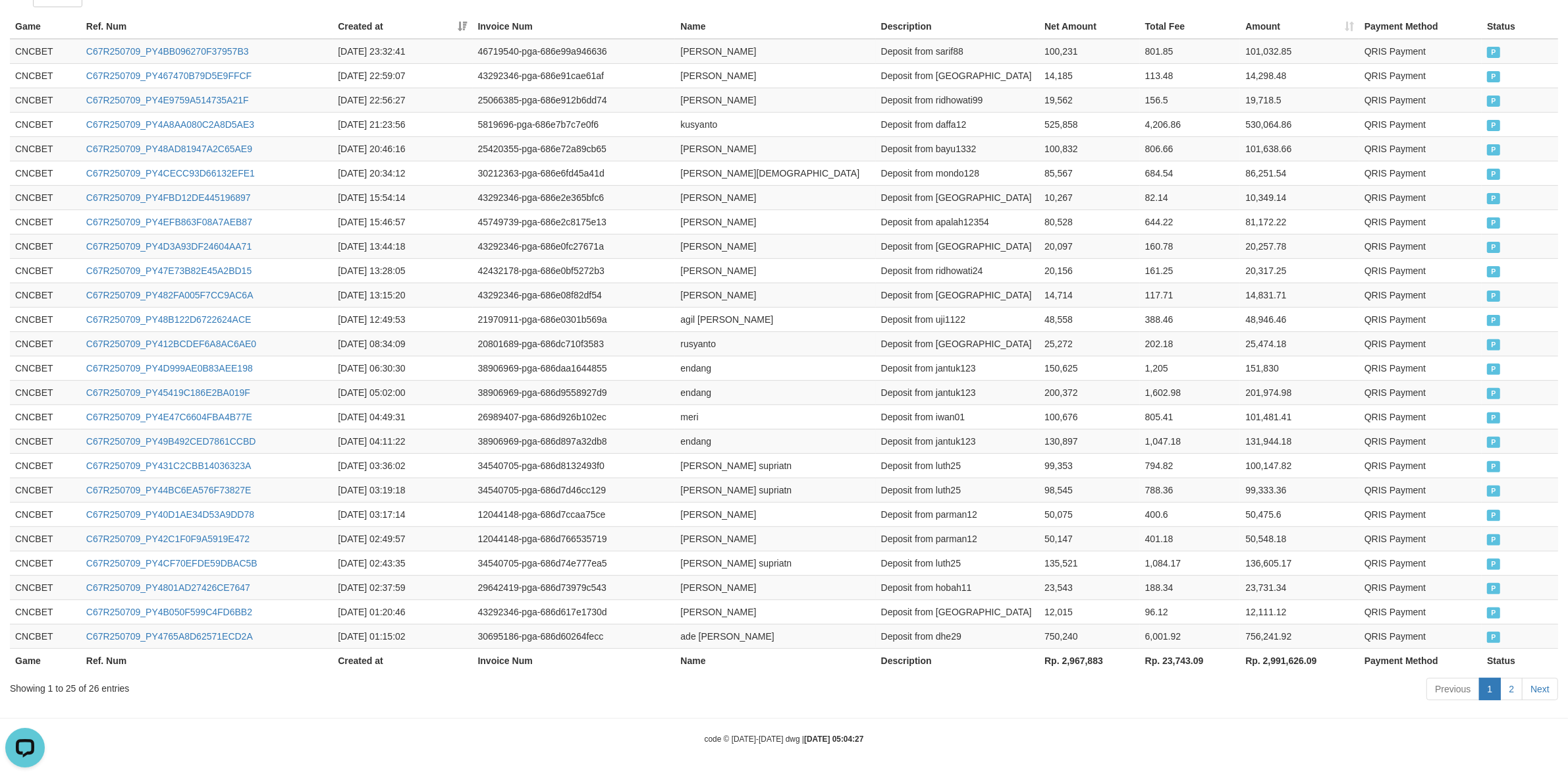 click on "Rp. 2,967,883" at bounding box center [1089, 660] 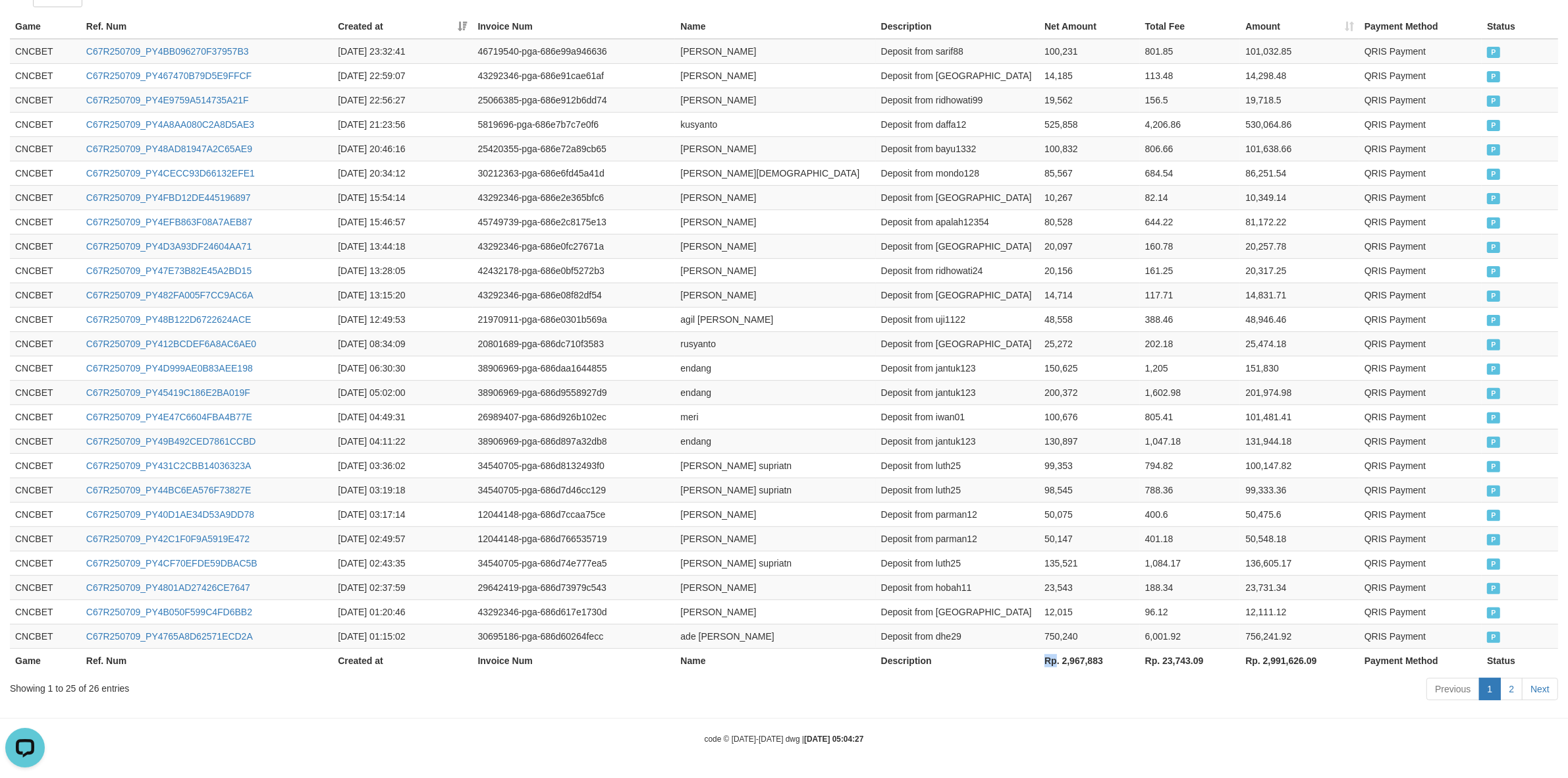 click on "Rp. 2,967,883" at bounding box center [1089, 660] 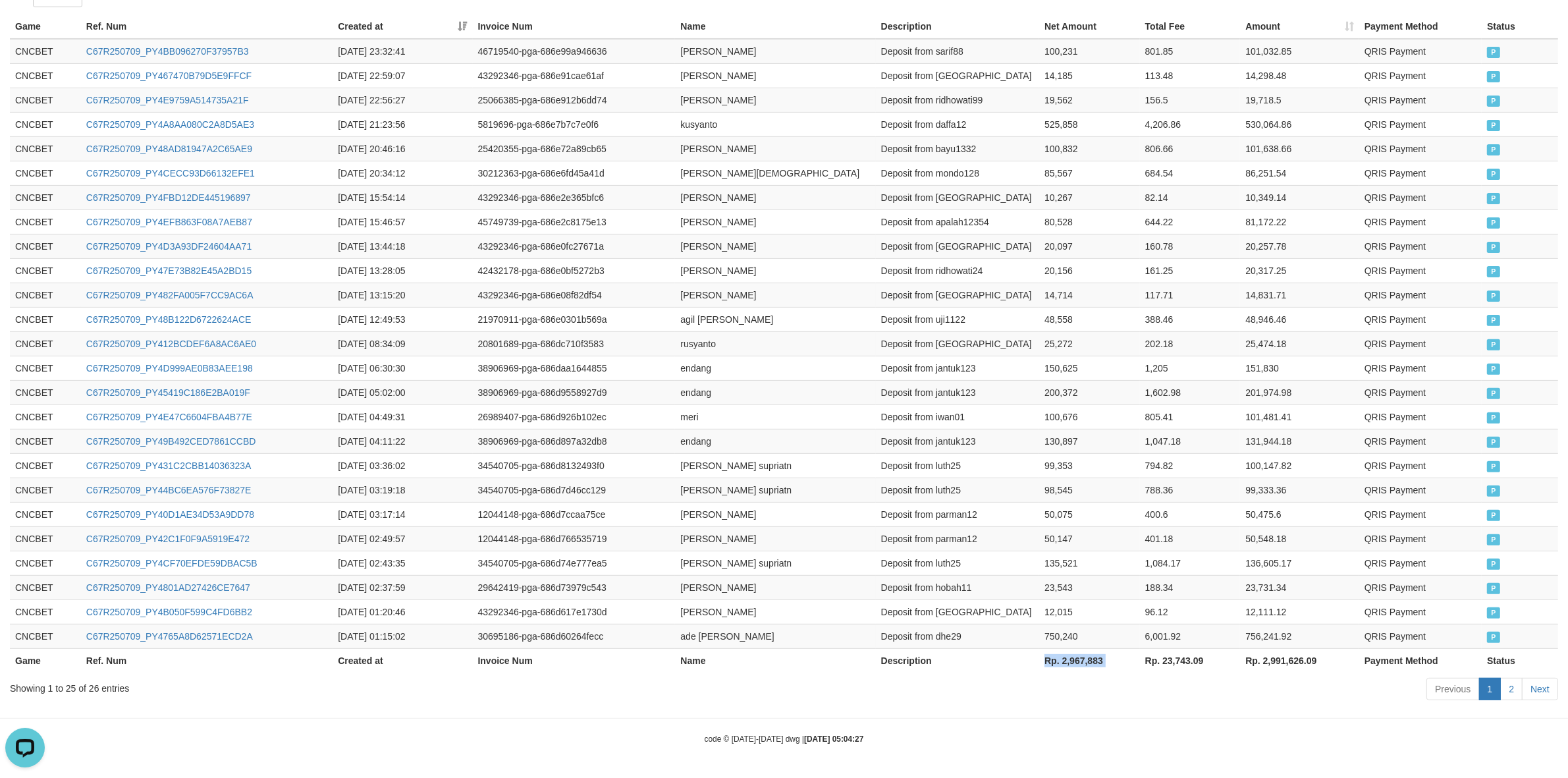 click on "Rp. 2,967,883" at bounding box center (1089, 660) 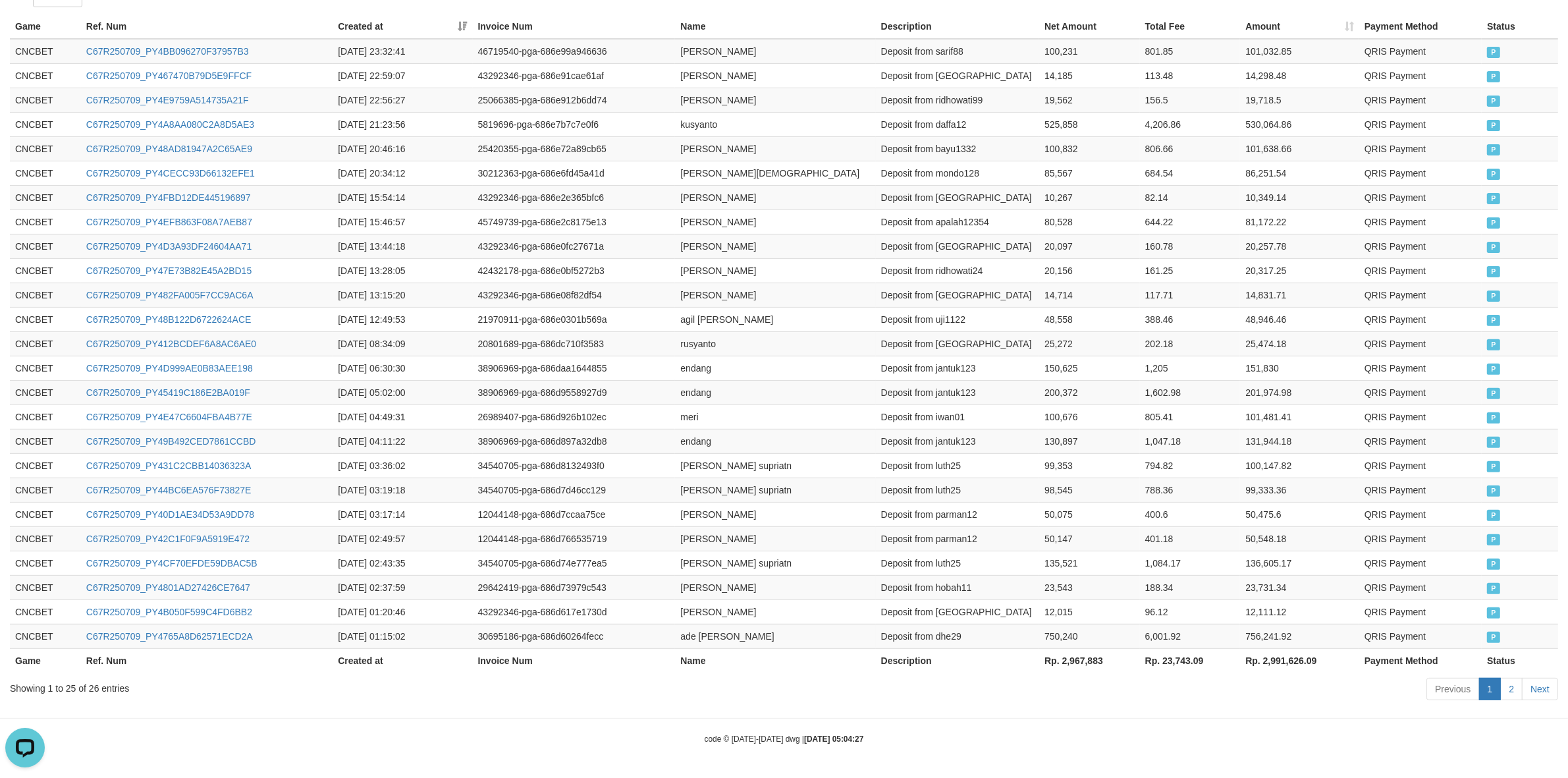 click on "Showing 1 to 25 of 26 entries" at bounding box center [327, 686] 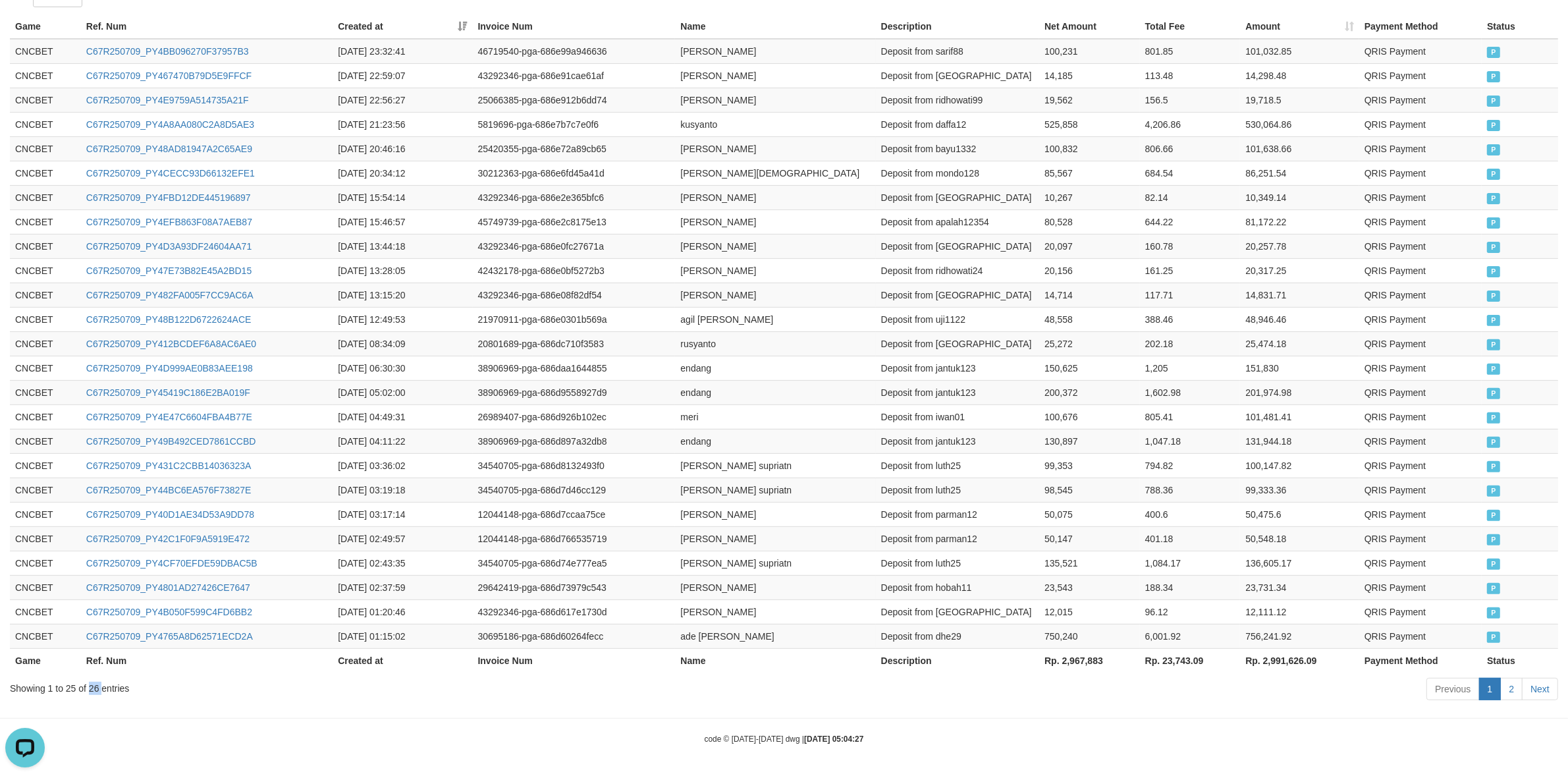 click on "Showing 1 to 25 of 26 entries" at bounding box center [327, 686] 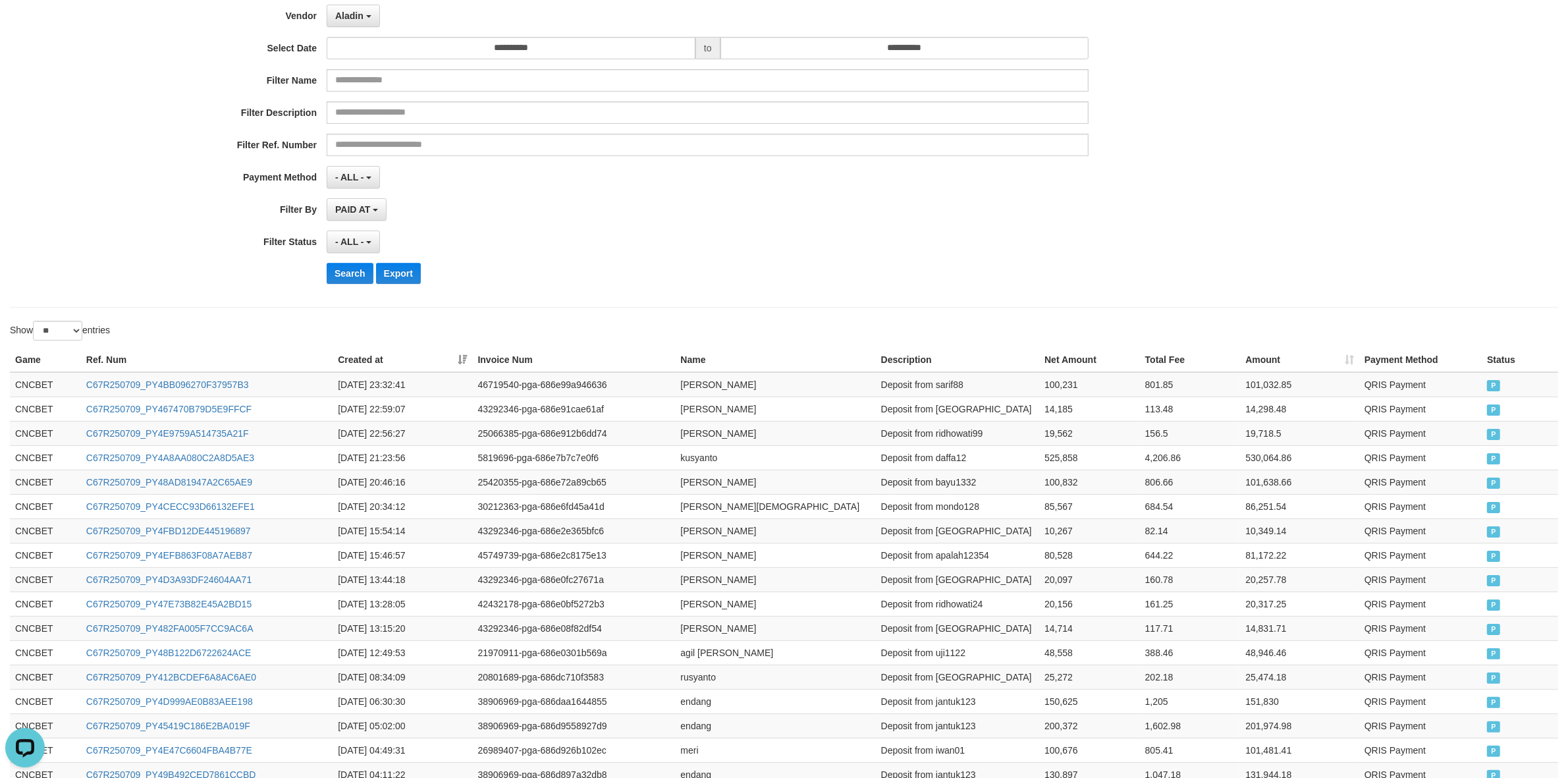 scroll, scrollTop: 0, scrollLeft: 0, axis: both 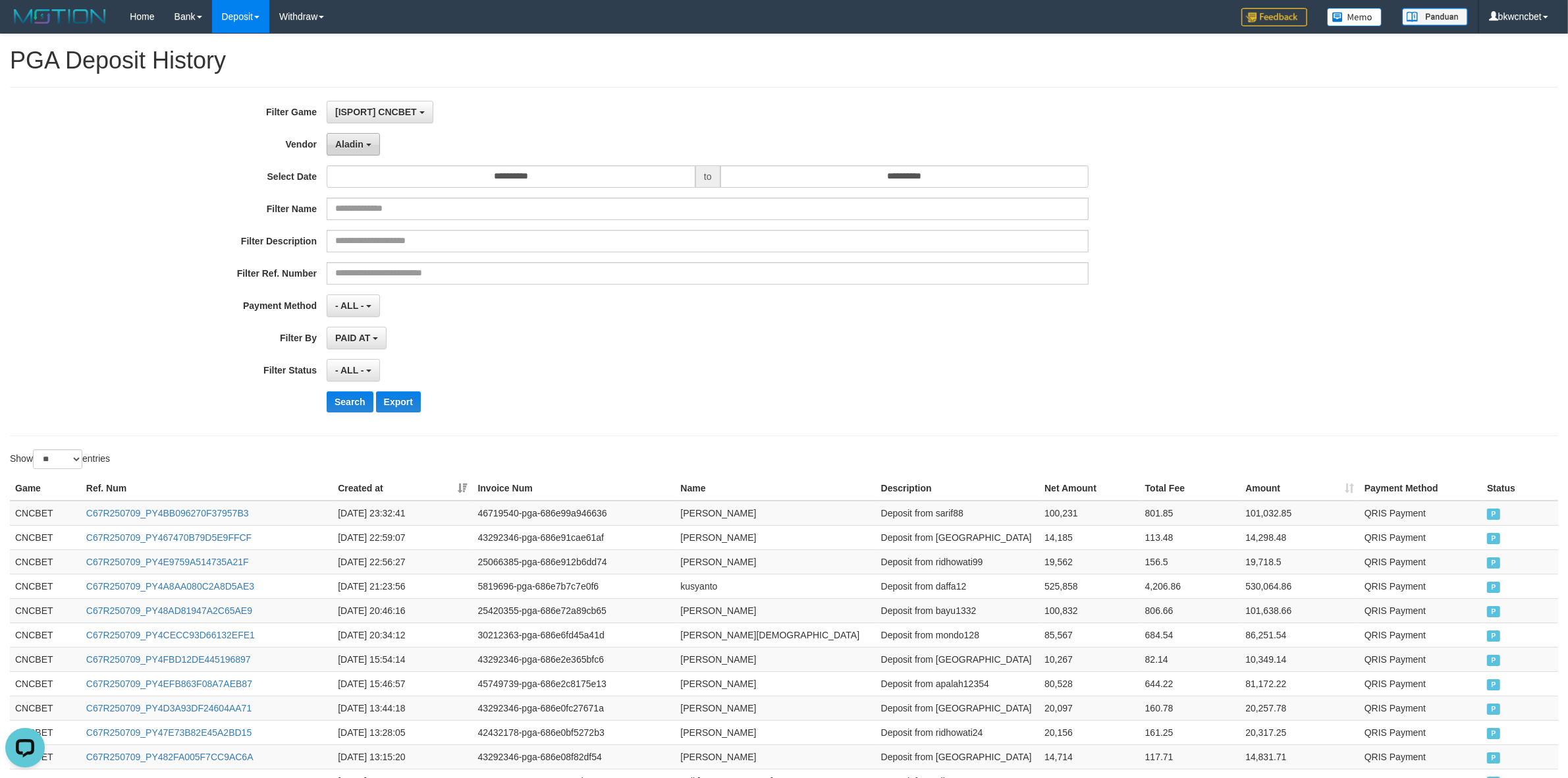 click on "Aladin" at bounding box center [353, 144] 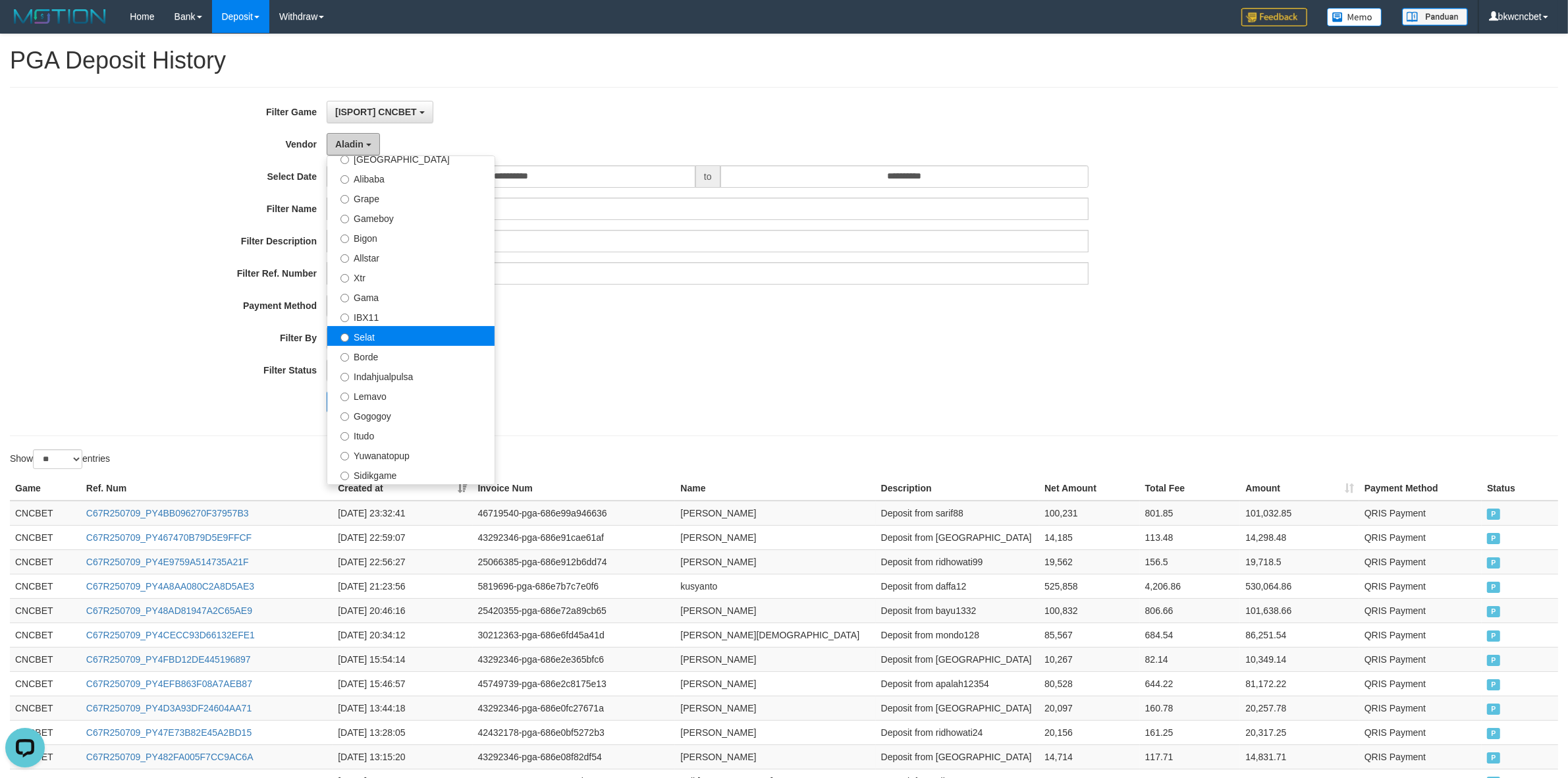 scroll, scrollTop: 274, scrollLeft: 0, axis: vertical 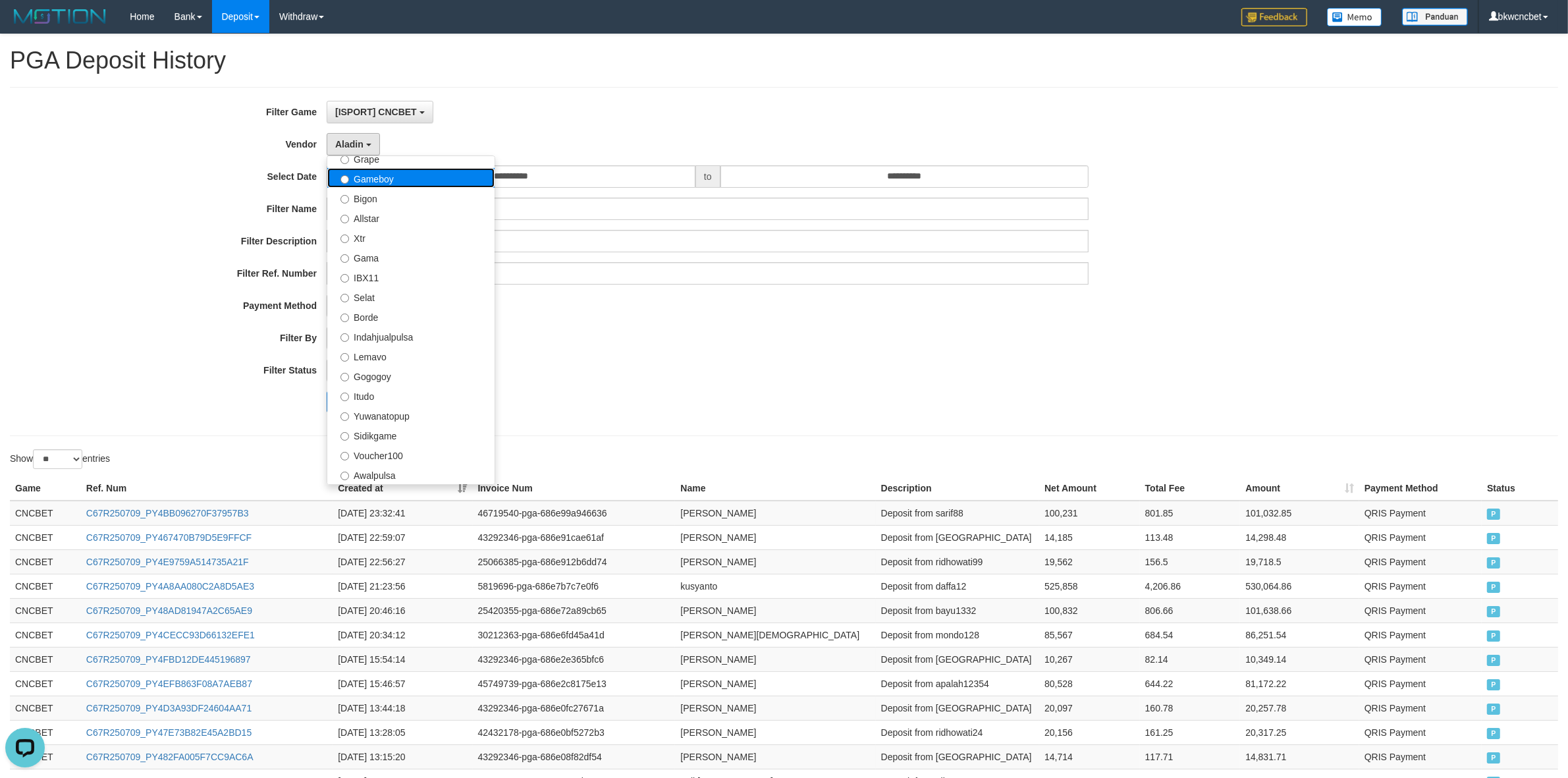 click on "Gameboy" at bounding box center [411, 178] 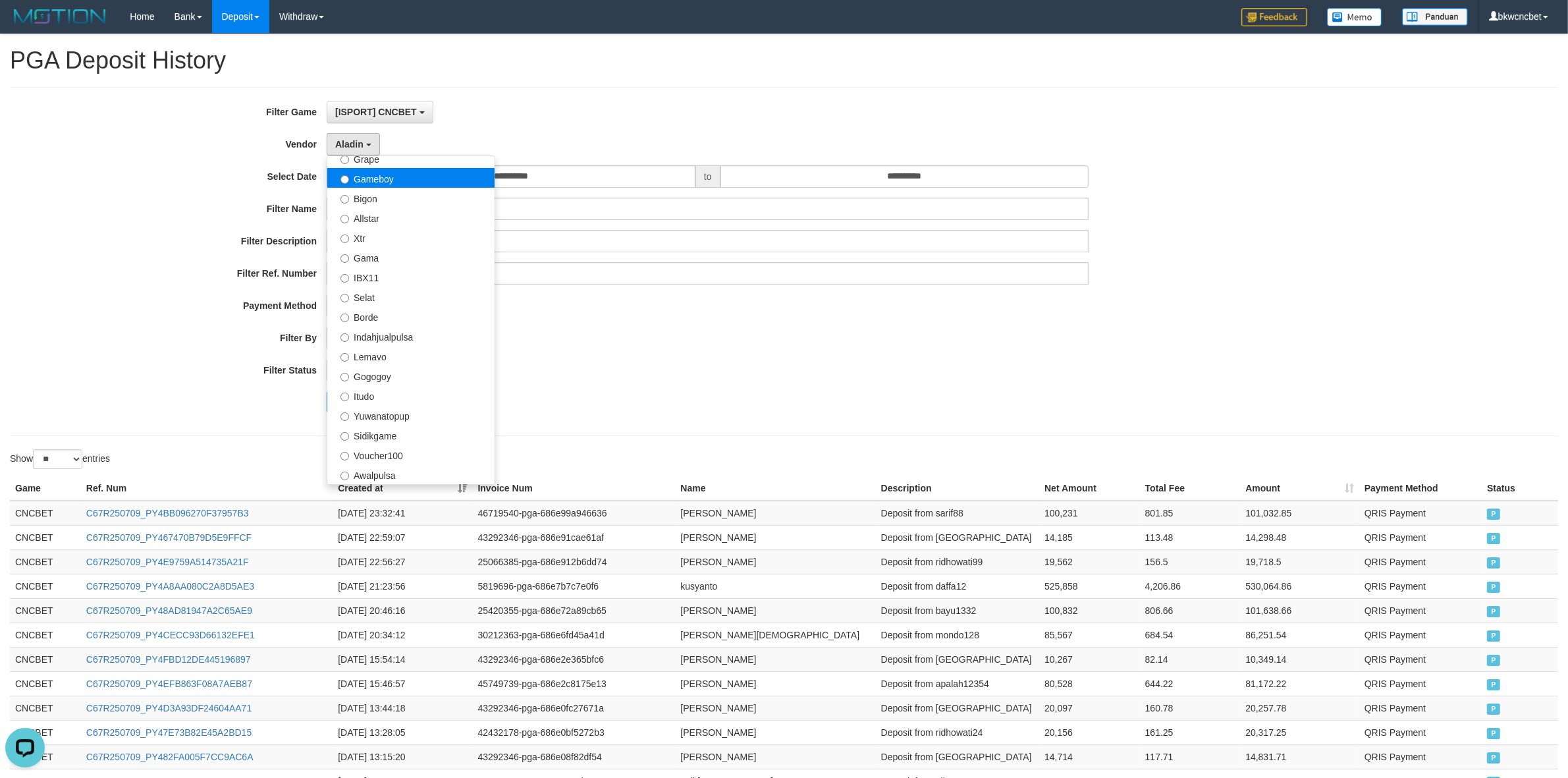 select on "**********" 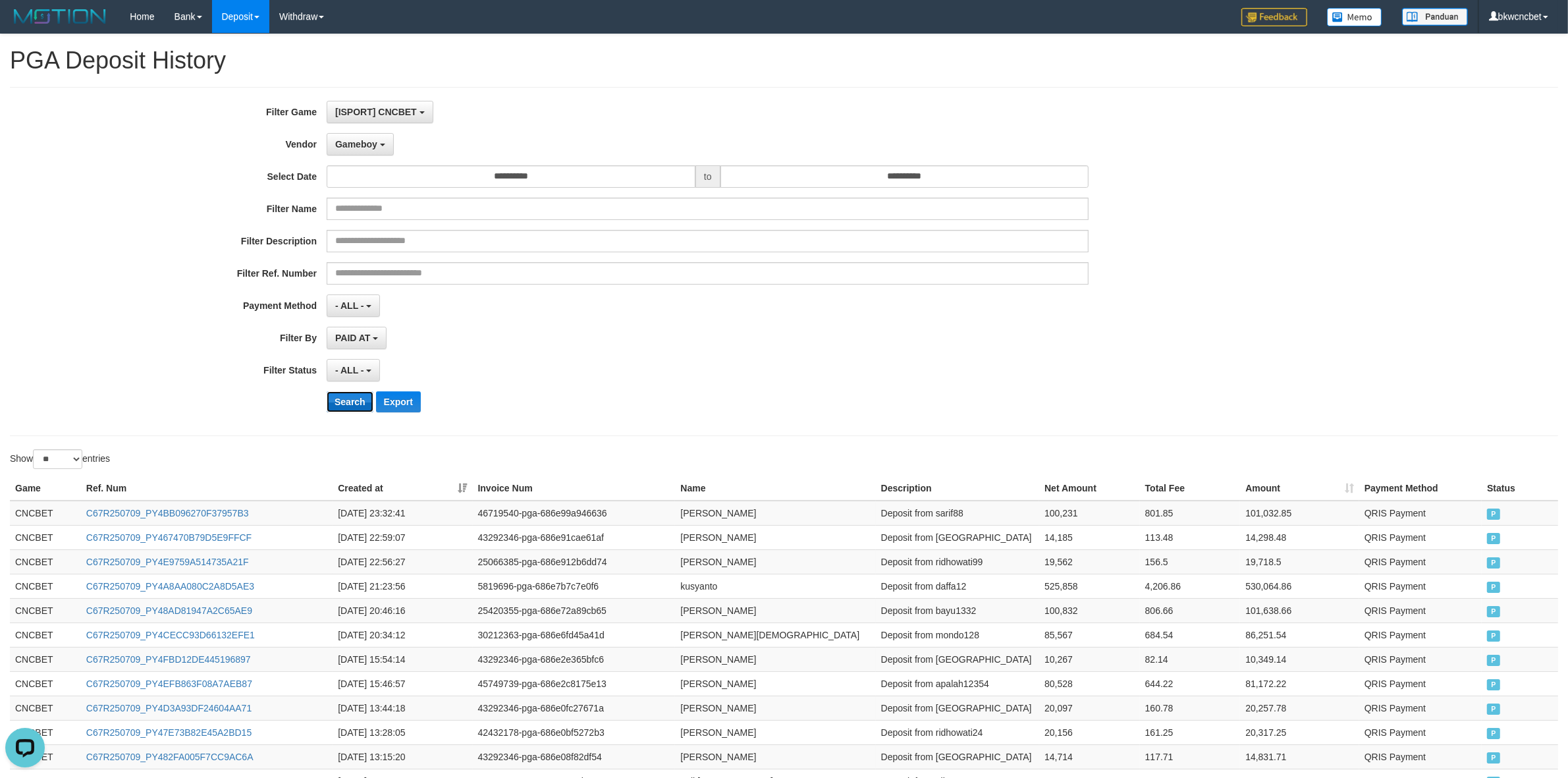 click on "Search" at bounding box center (350, 402) 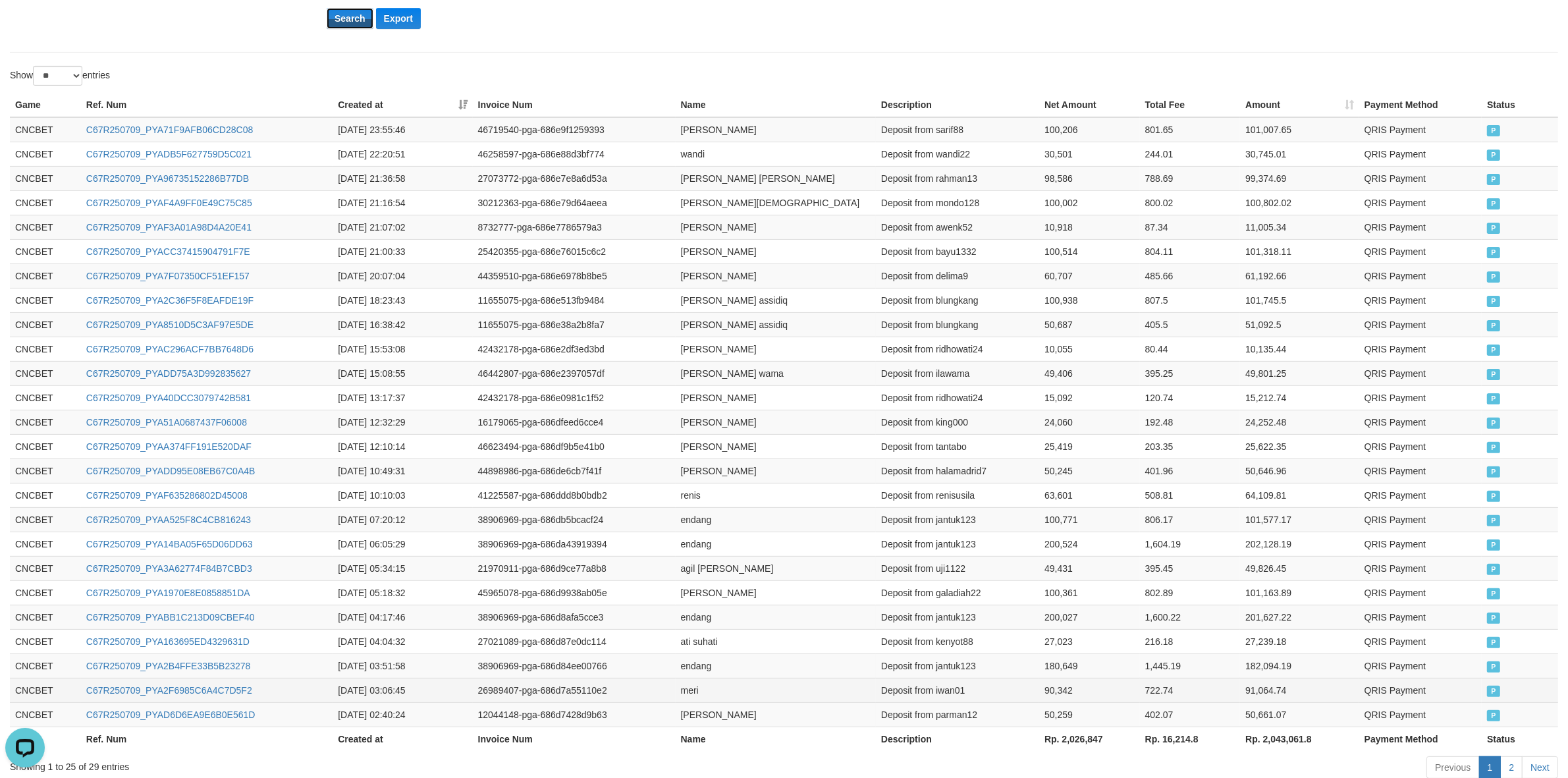 scroll, scrollTop: 468, scrollLeft: 0, axis: vertical 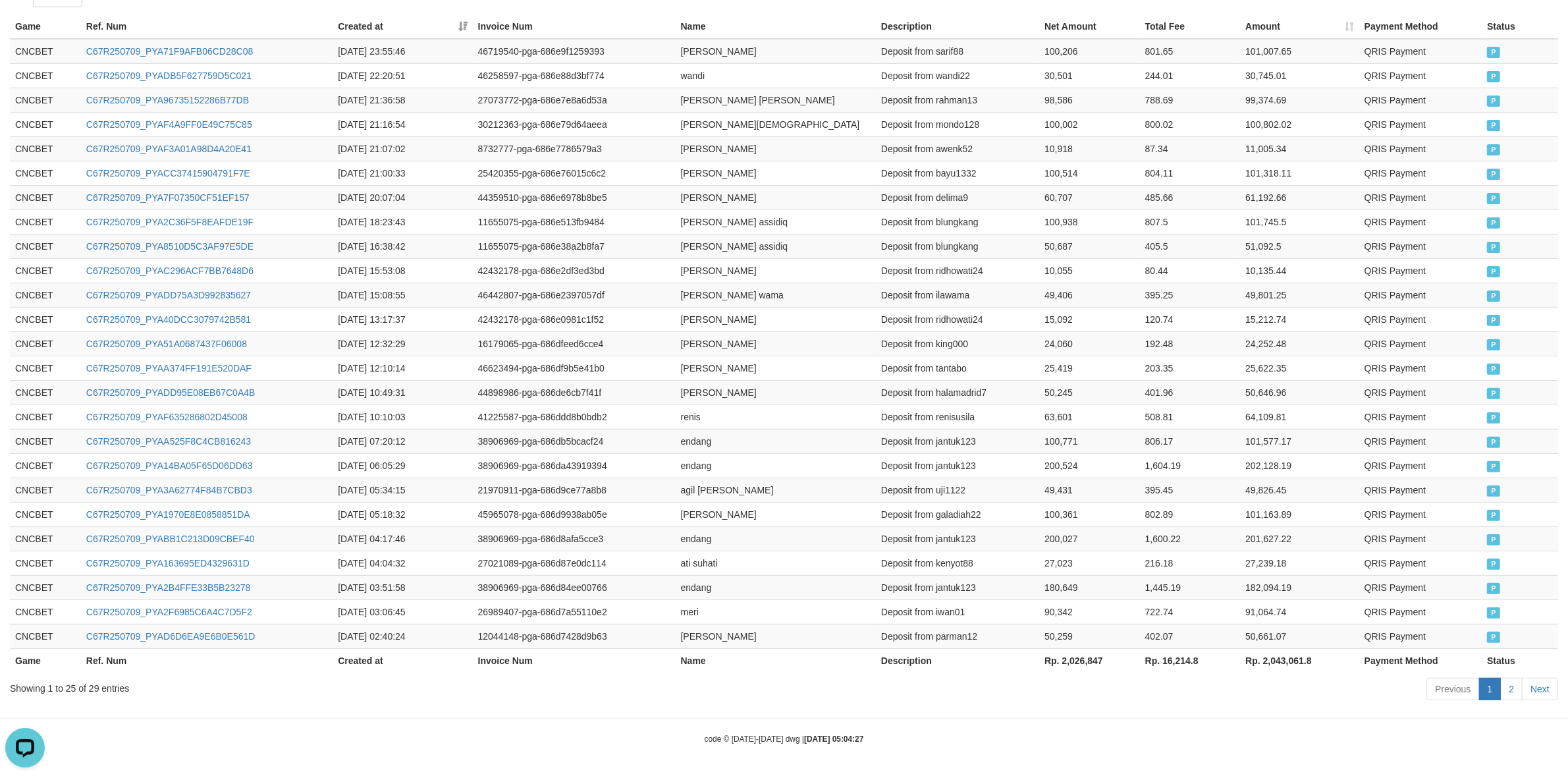 click on "Rp. 2,026,847" at bounding box center (1089, 660) 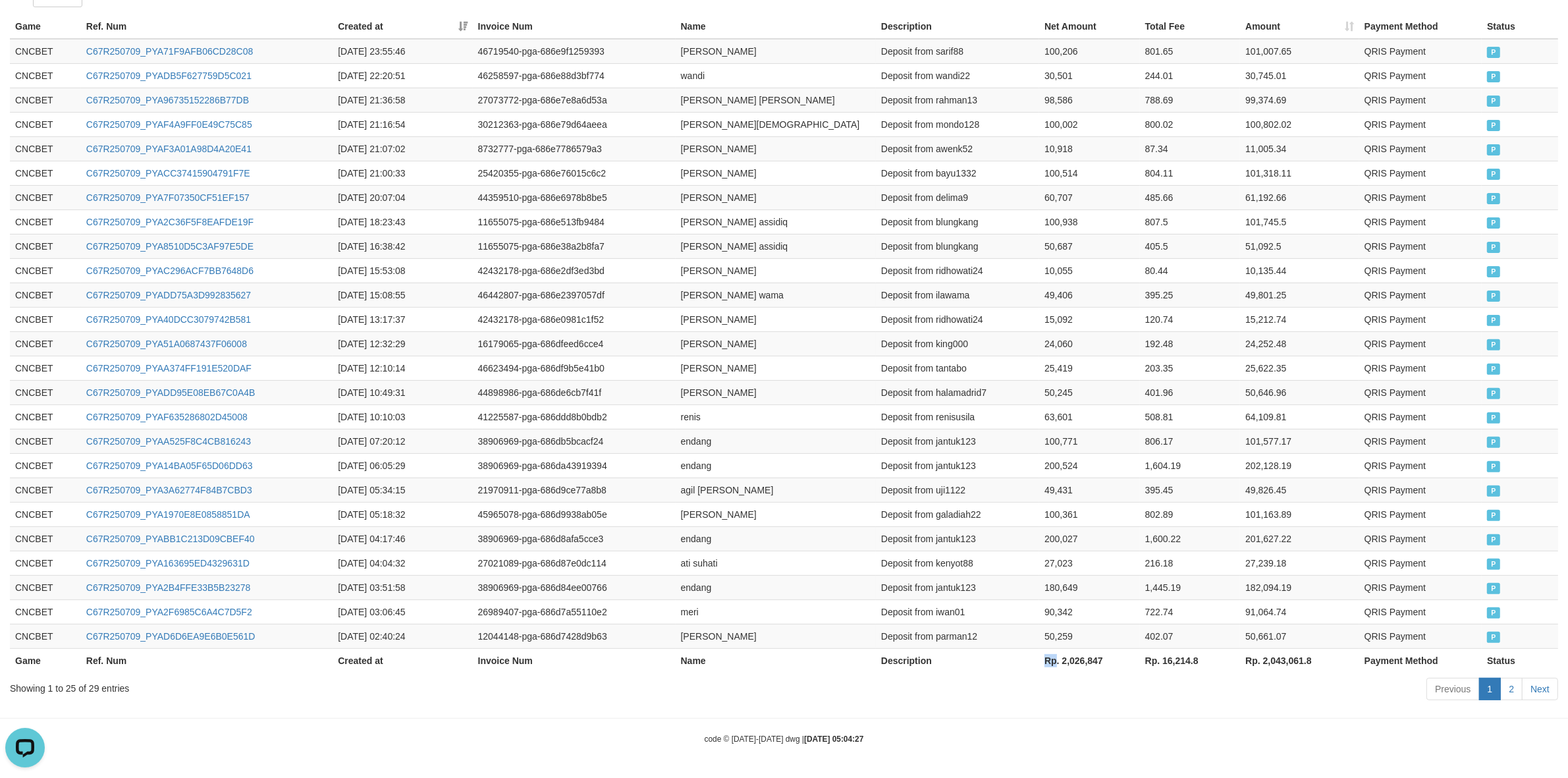 click on "Rp. 2,026,847" at bounding box center [1089, 660] 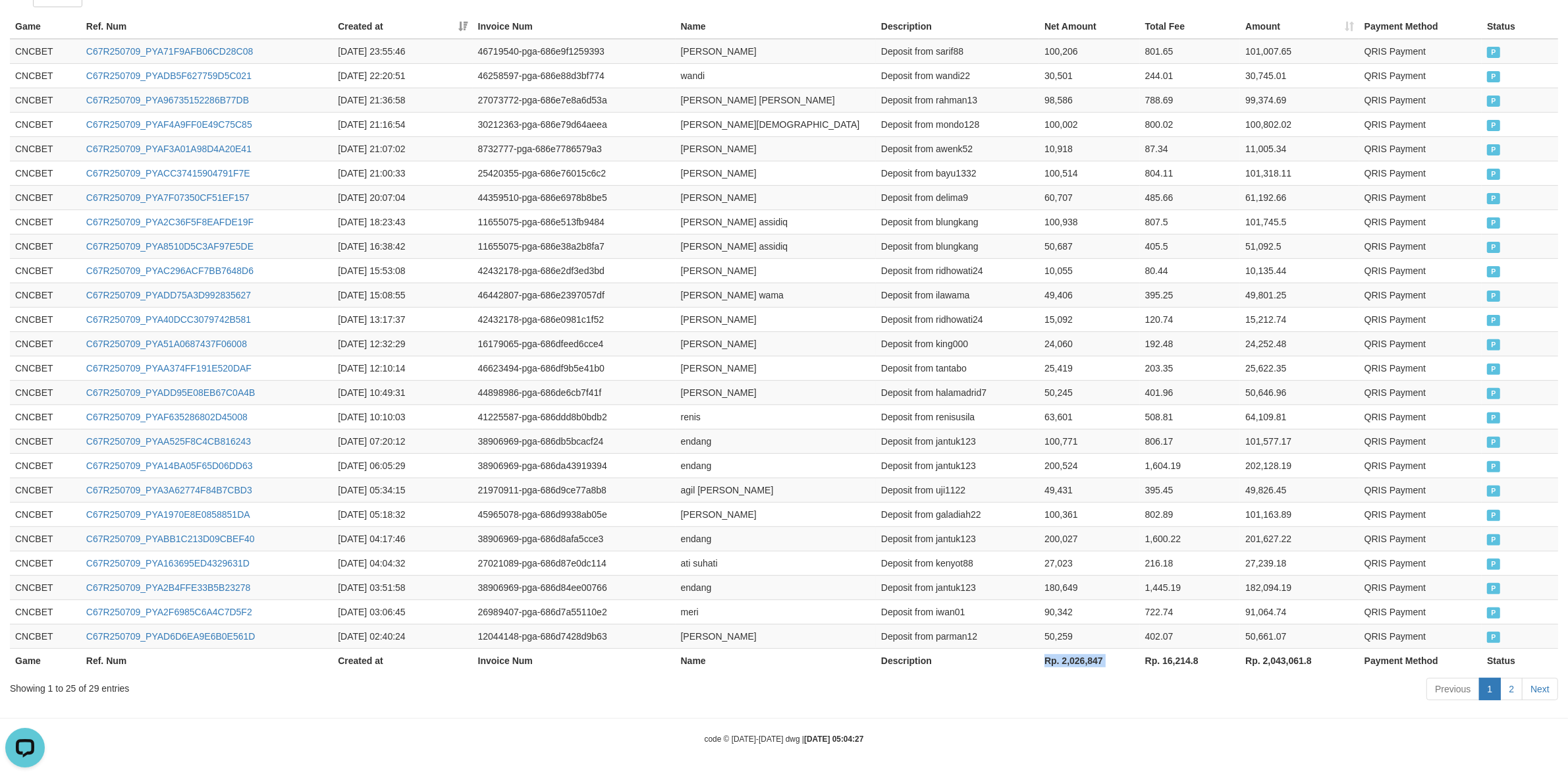 copy on "Rp. 2,026,847" 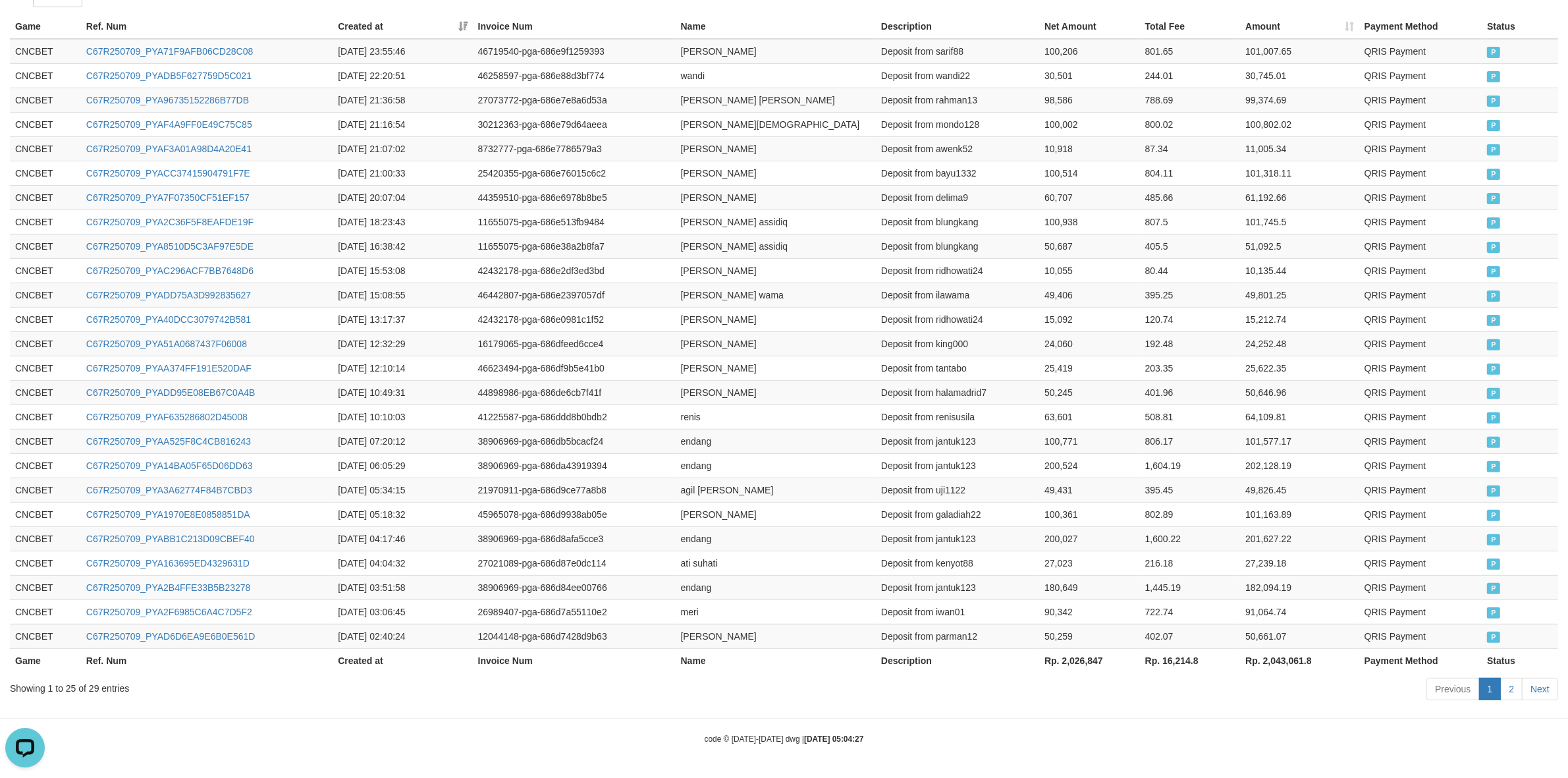 click on "Showing 1 to 25 of 29 entries" at bounding box center (327, 686) 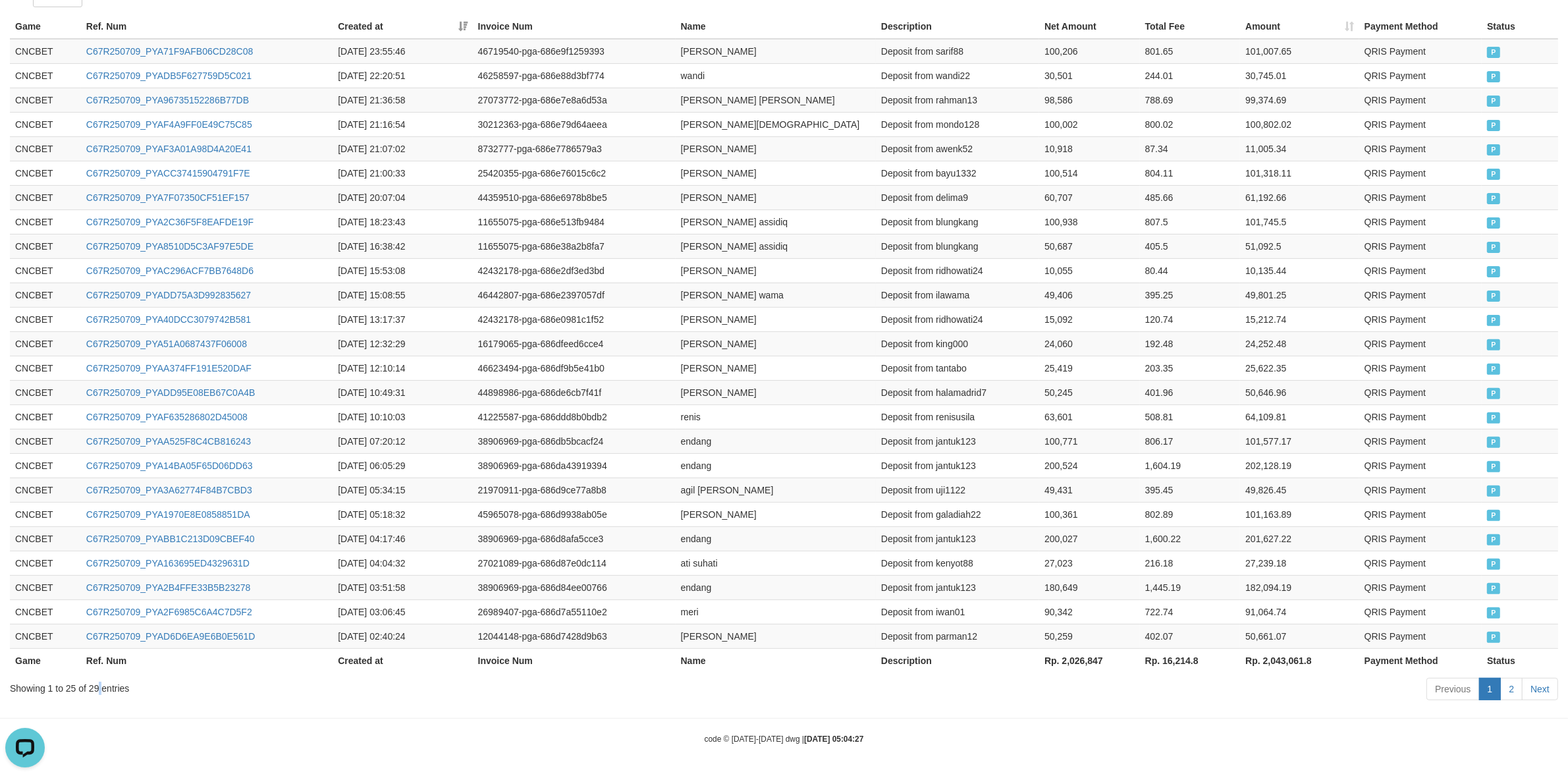 click on "Showing 1 to 25 of 29 entries" at bounding box center (327, 686) 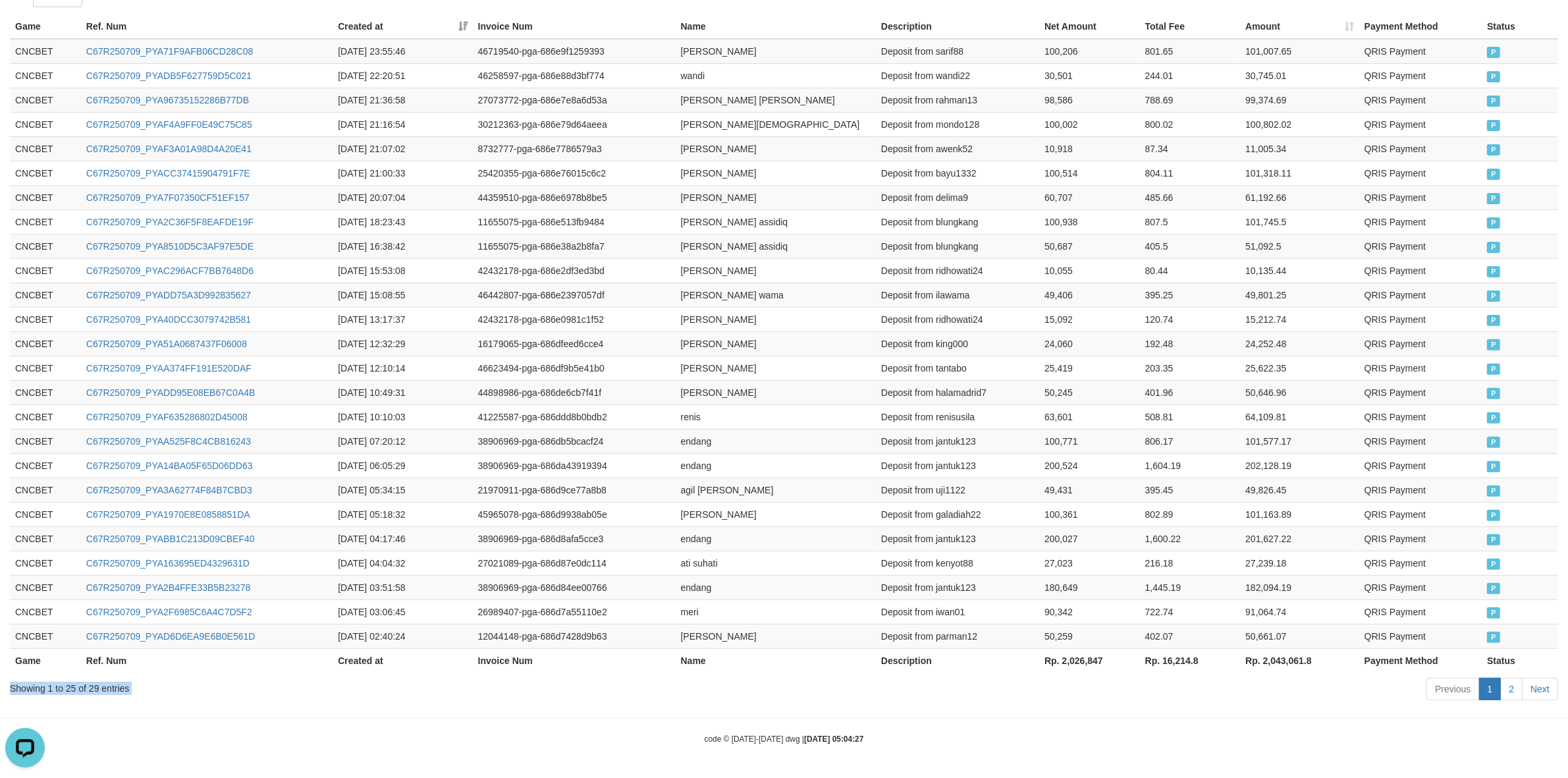 click on "Showing 1 to 25 of 29 entries" at bounding box center [327, 686] 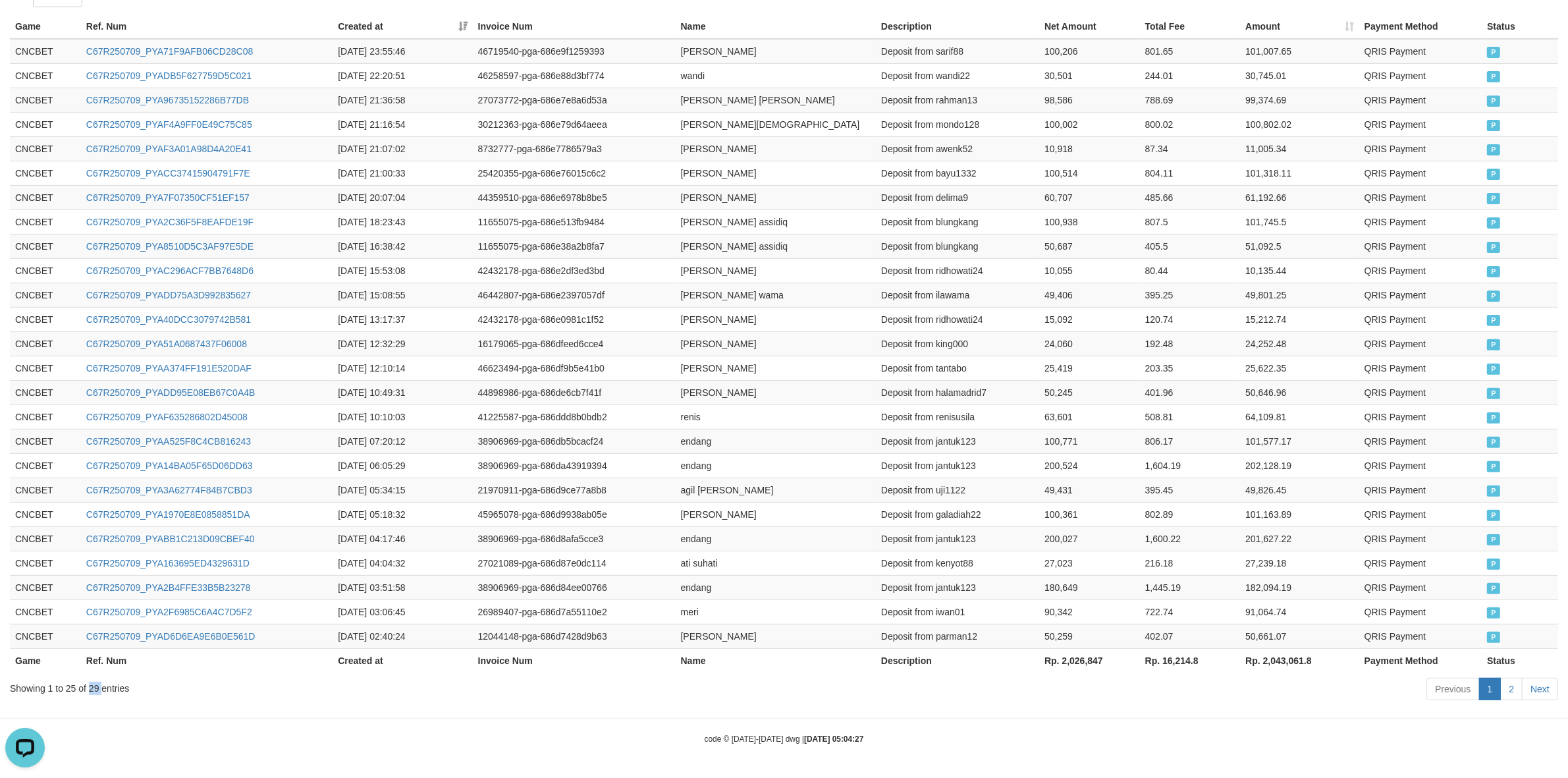 click on "Showing 1 to 25 of 29 entries" at bounding box center [327, 686] 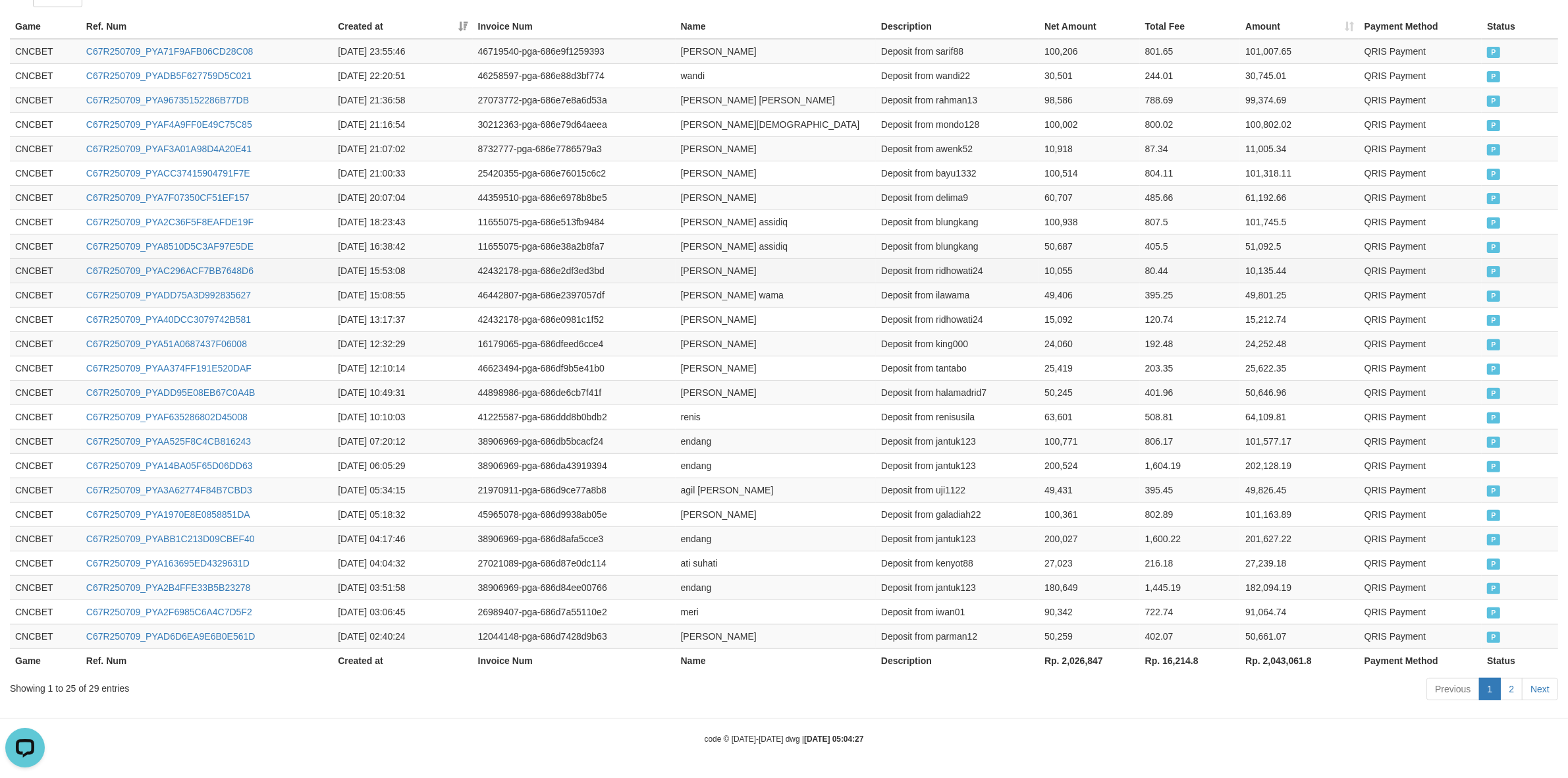 click on "10,055" at bounding box center [1089, 270] 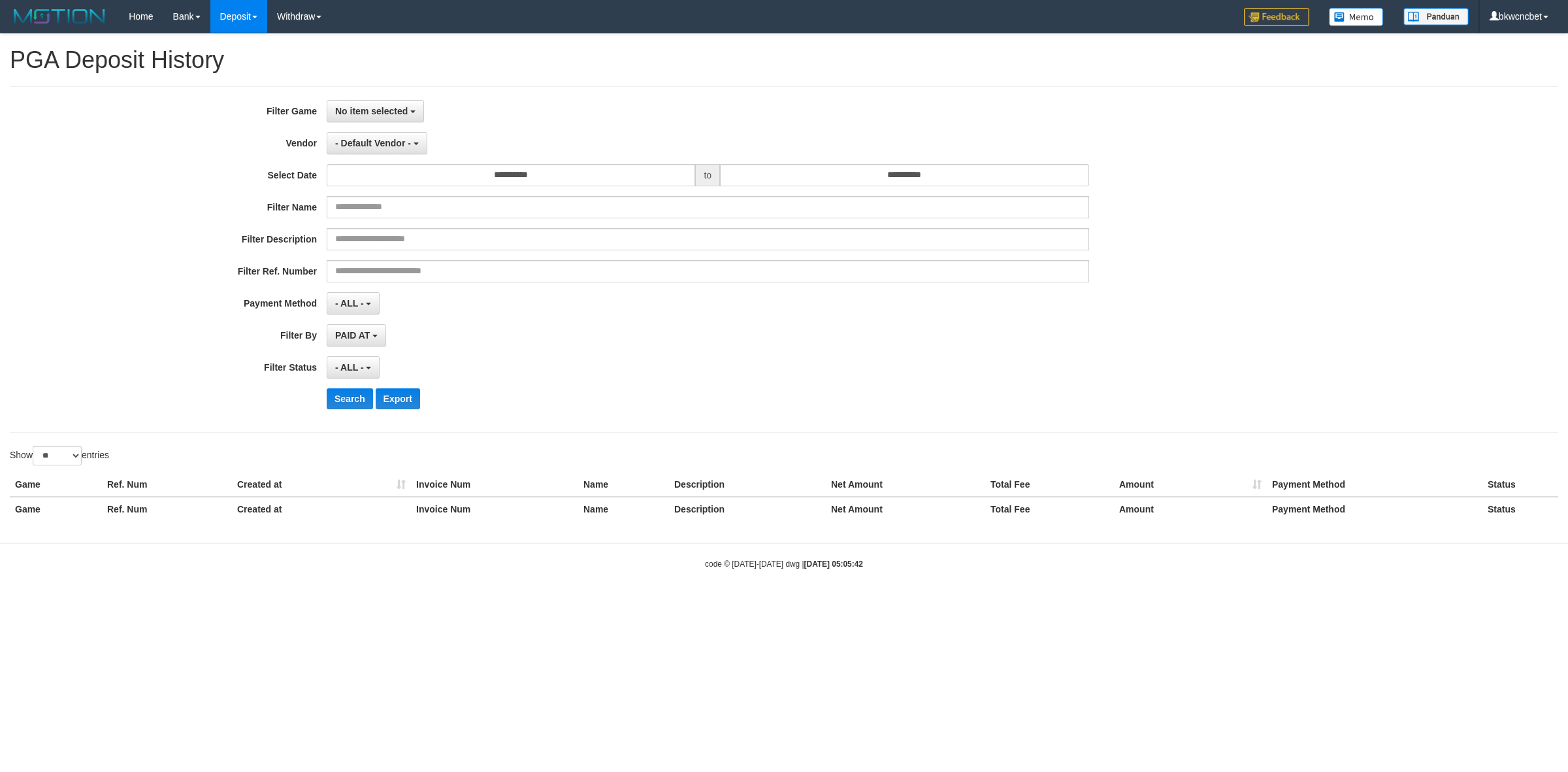 select 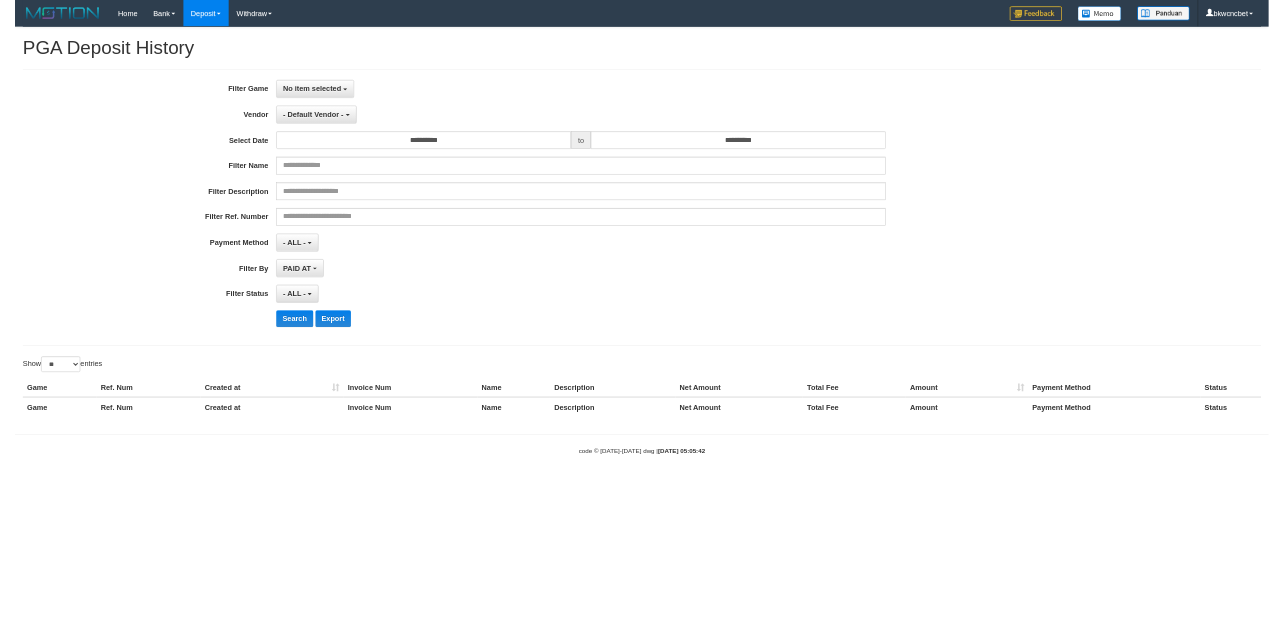 scroll, scrollTop: 0, scrollLeft: 0, axis: both 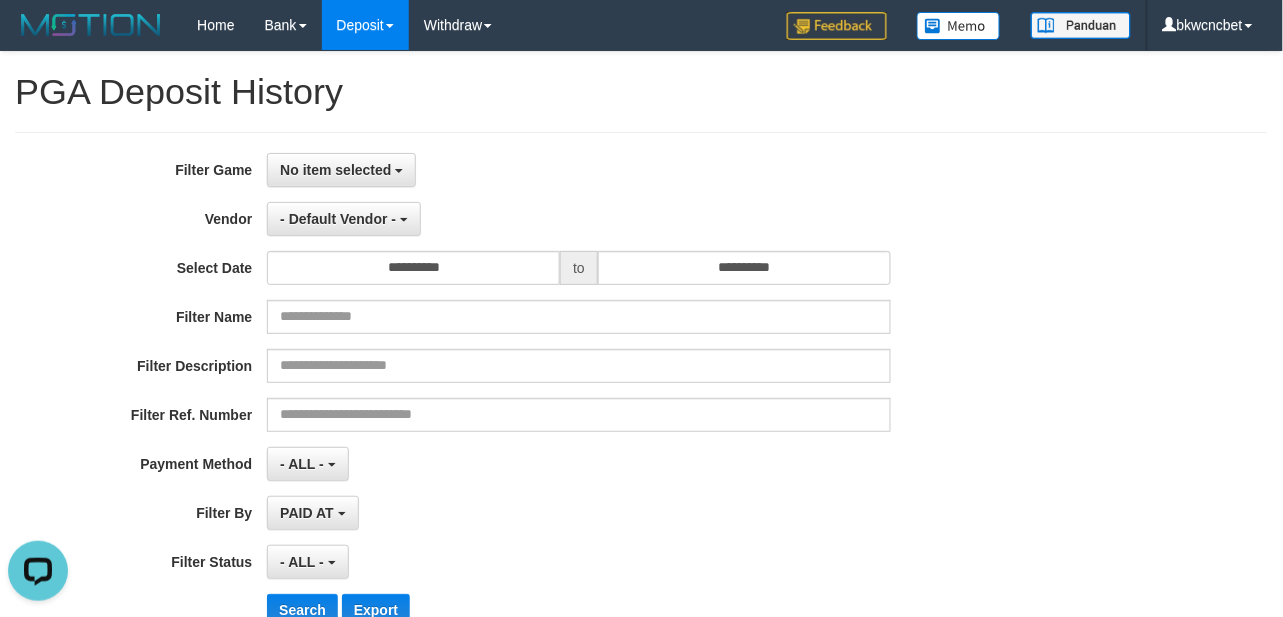 drag, startPoint x: 1217, startPoint y: 227, endPoint x: 956, endPoint y: 95, distance: 292.48077 